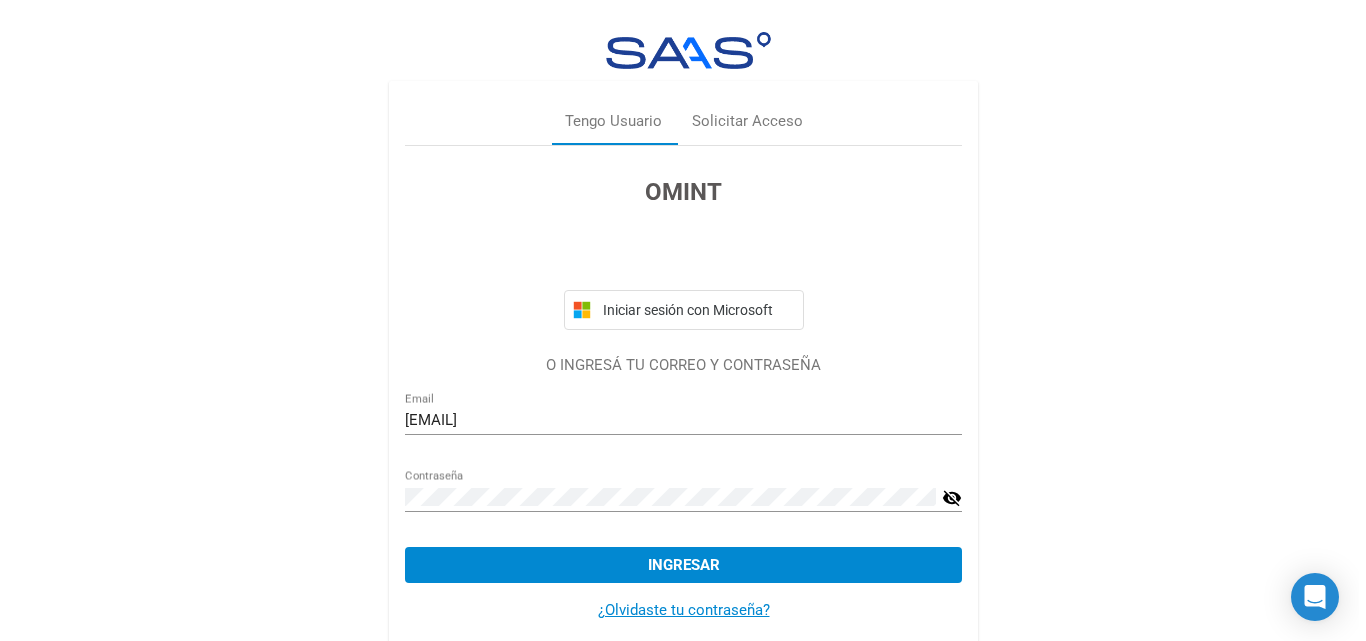 scroll, scrollTop: 0, scrollLeft: 0, axis: both 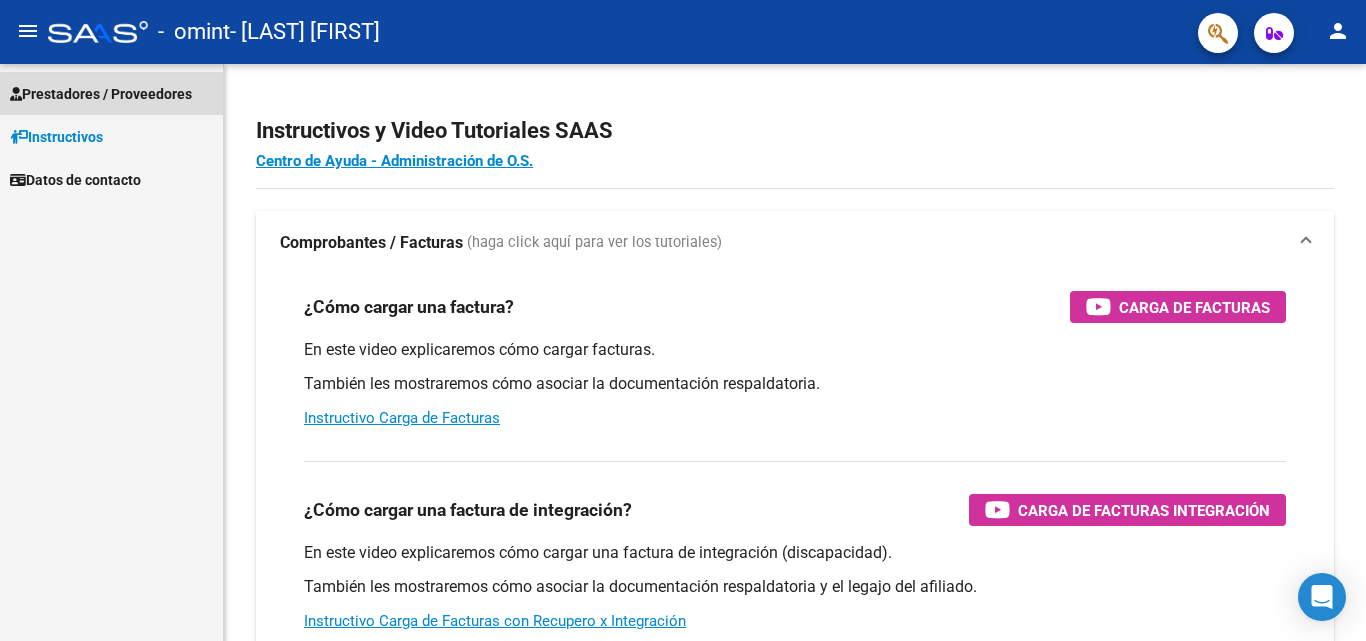 click on "Prestadores / Proveedores" at bounding box center [101, 94] 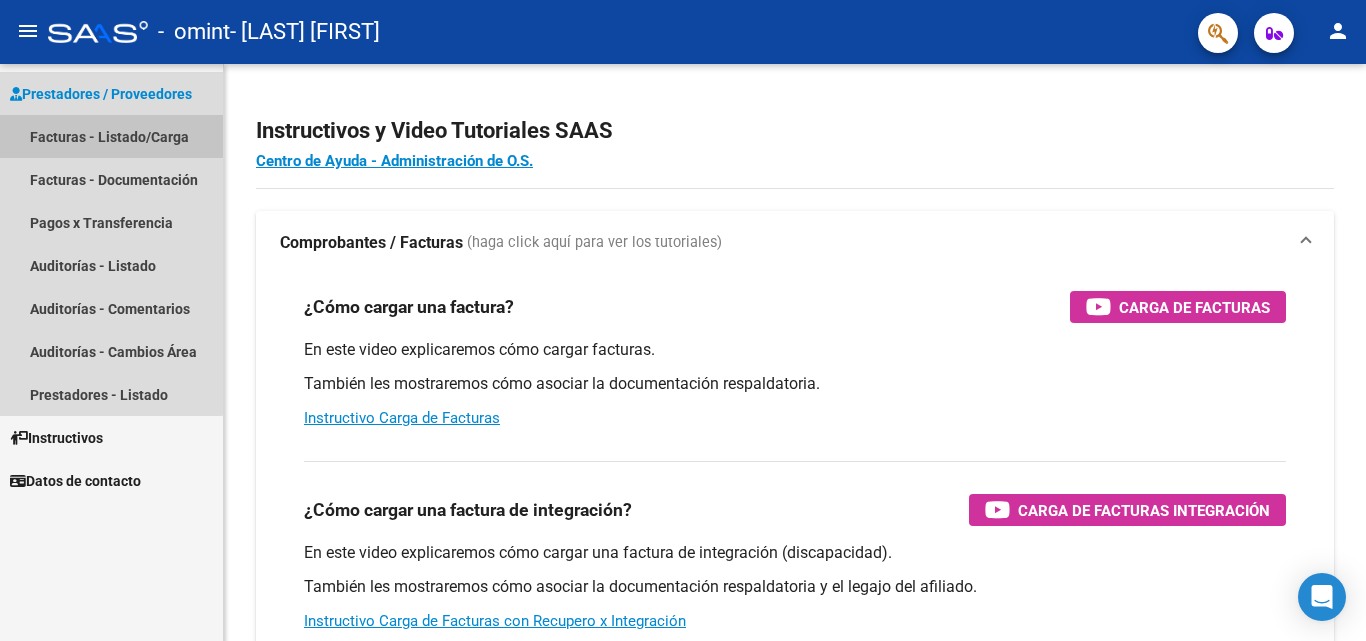 click on "Facturas - Listado/Carga" at bounding box center (111, 136) 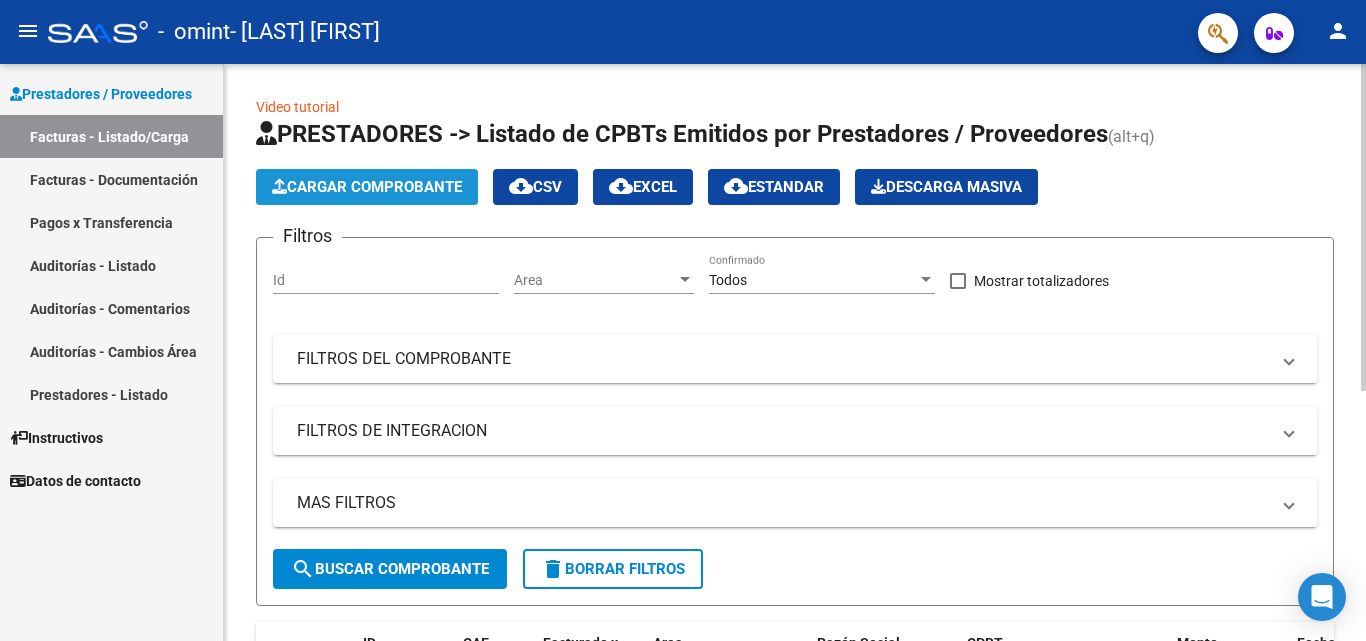 click on "Cargar Comprobante" 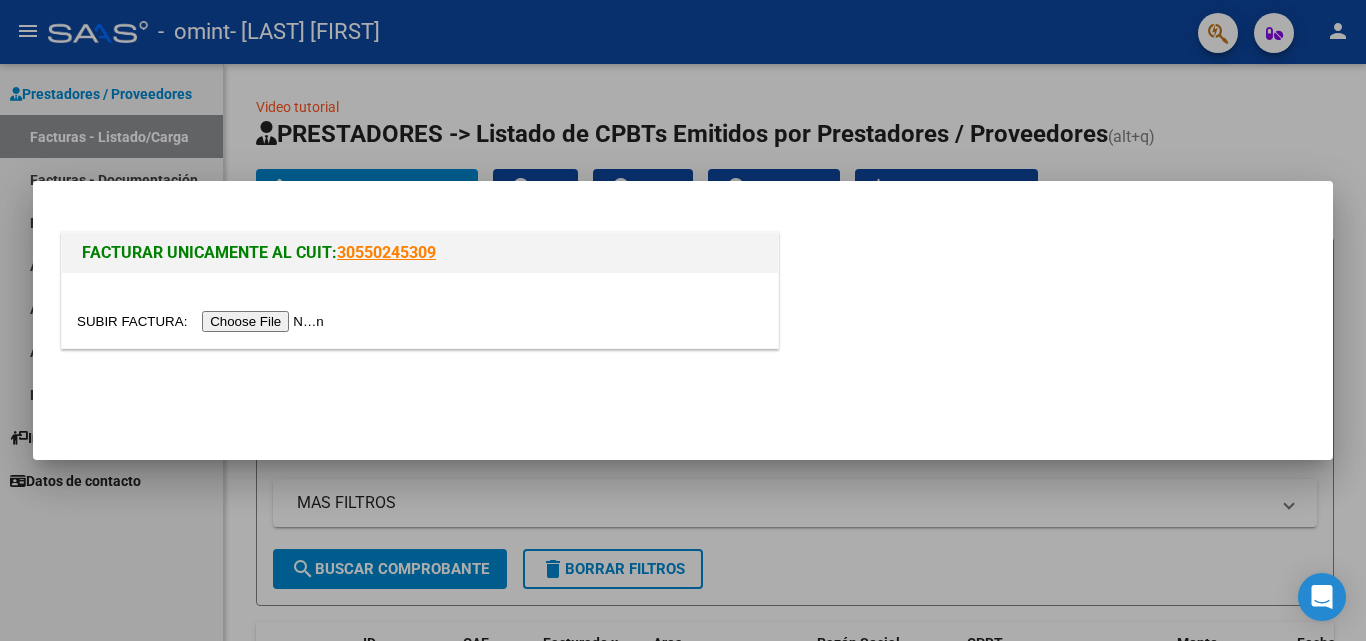 click at bounding box center [203, 321] 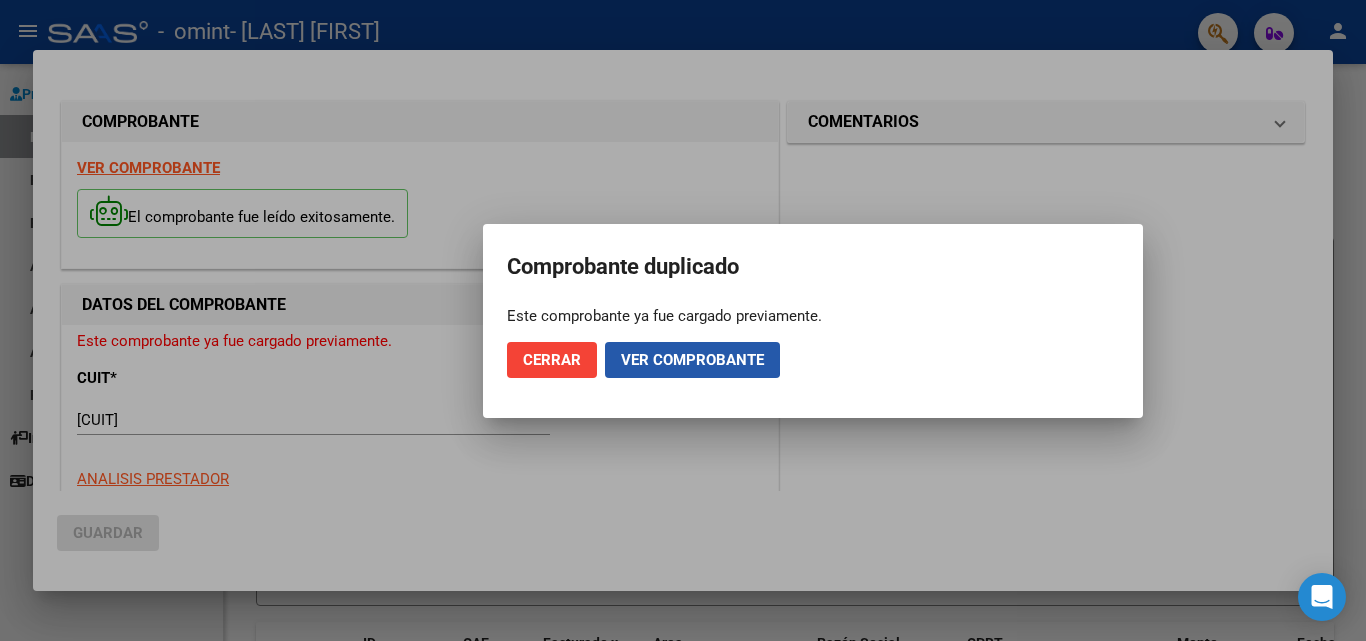 click on "Ver comprobante" 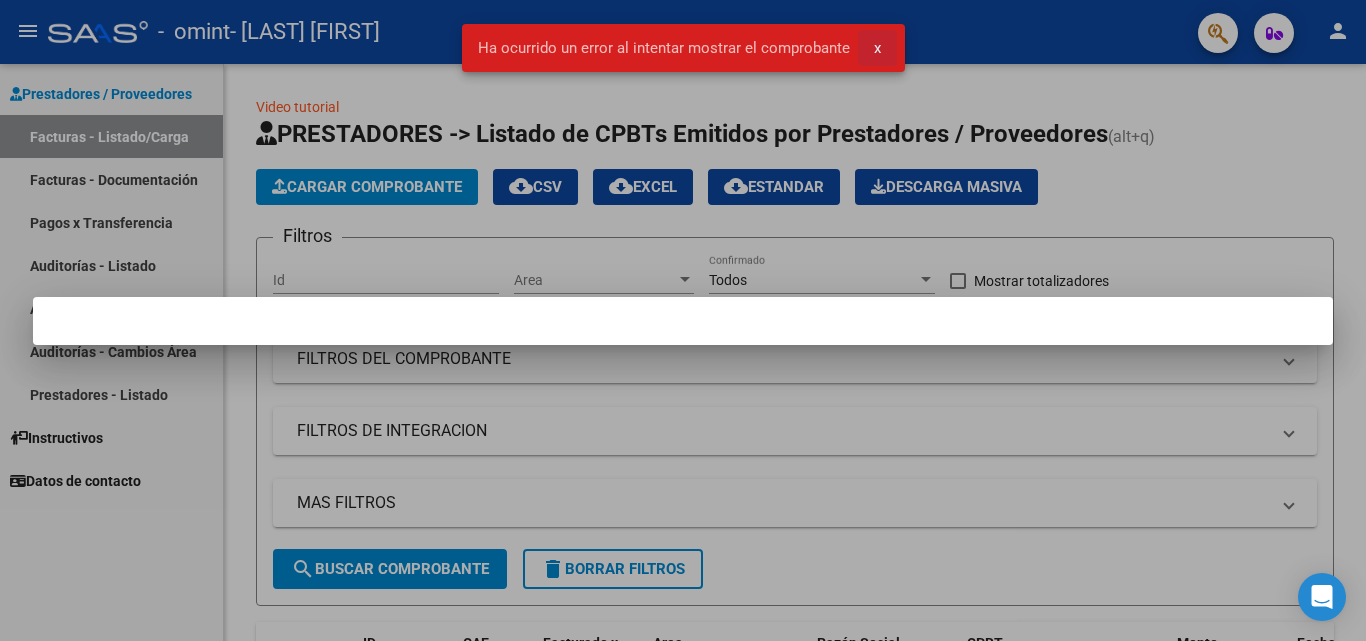 click on "x" at bounding box center [877, 48] 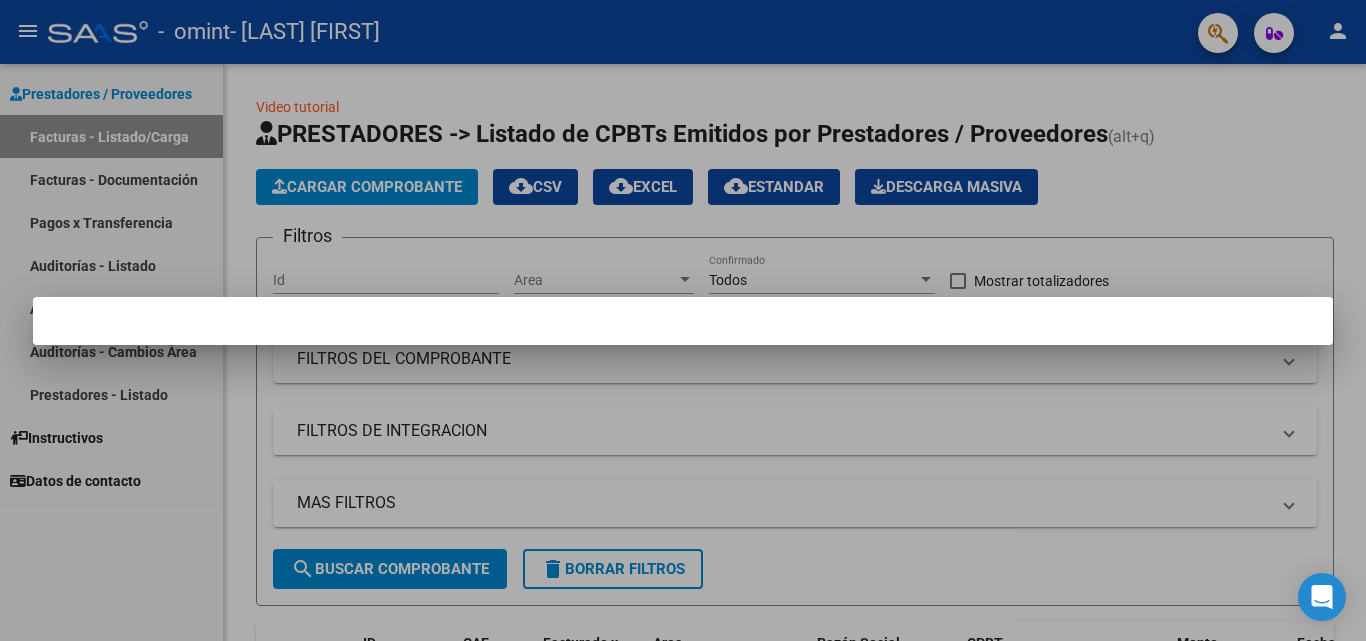 click at bounding box center [683, 320] 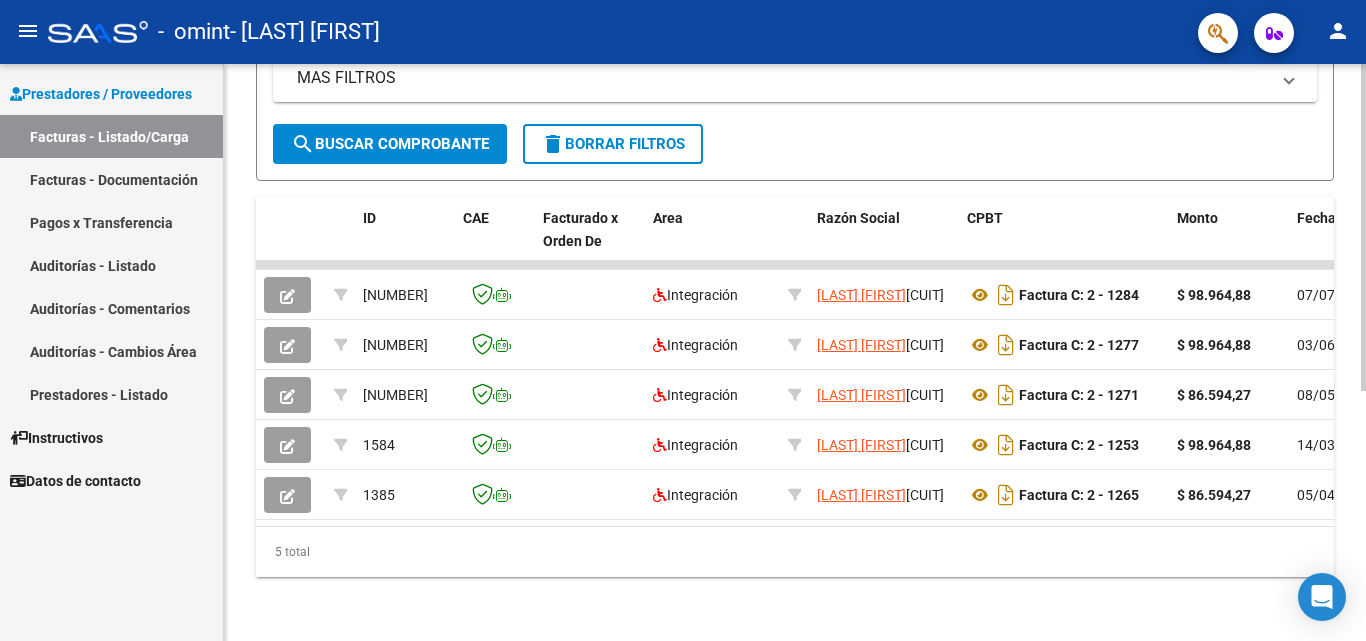 scroll, scrollTop: 441, scrollLeft: 0, axis: vertical 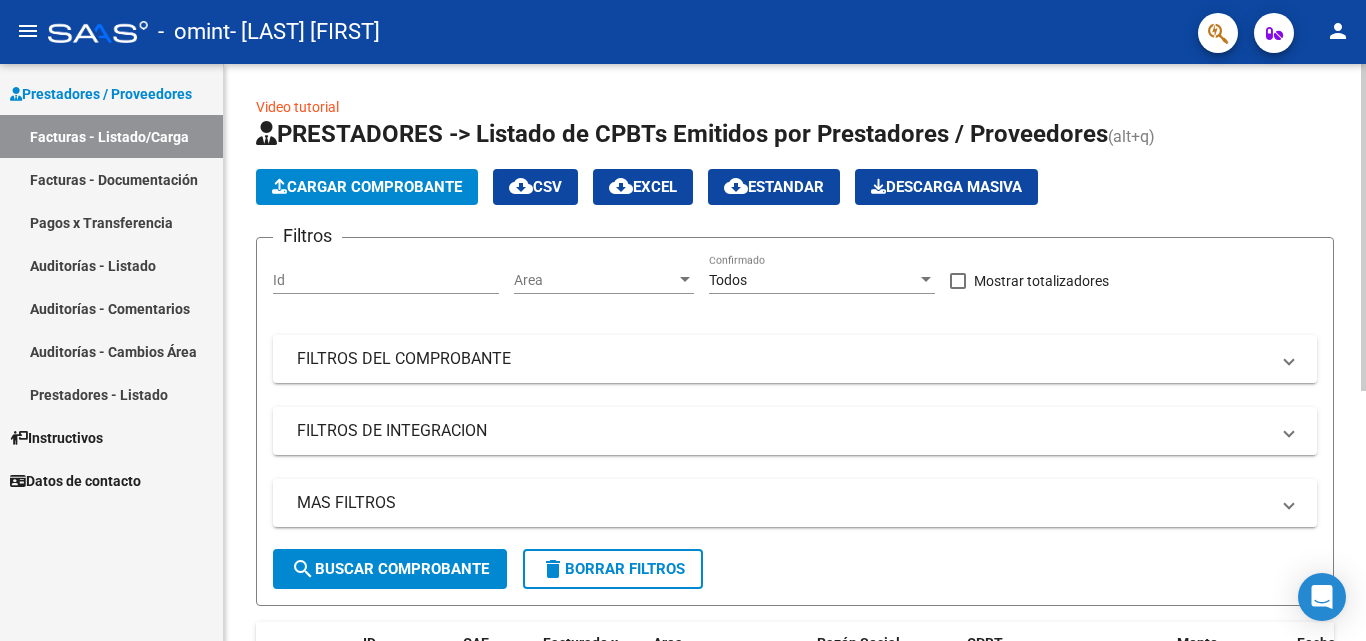 click on "Video tutorial   PRESTADORES -> Listado de CPBTs Emitidos por Prestadores / Proveedores (alt+q)   Cargar Comprobante
cloud_download  CSV  cloud_download  EXCEL  cloud_download  Estandar   Descarga Masiva
Filtros Id Area Area Todos Confirmado   Mostrar totalizadores   FILTROS DEL COMPROBANTE  Comprobante Tipo Comprobante Tipo Start date – End date Fec. Comprobante Desde / Hasta Días Emisión Desde(cant. días) Días Emisión Hasta(cant. días) CUIT / Razón Social Pto. Venta Nro. Comprobante Código SSS CAE Válido CAE Válido Todos Cargado Módulo Hosp. Todos Tiene facturacion Apócrifa Hospital Refes  FILTROS DE INTEGRACION  Período De Prestación Campos del Archivo de Rendición Devuelto x SSS (dr_envio) Todos Rendido x SSS (dr_envio) Tipo de Registro Tipo de Registro Período Presentación Período Presentación Campos del Legajo Asociado (preaprobación) Afiliado Legajo (cuil/nombre) Todos Solo facturas preaprobadas  MAS FILTROS  Todos Con Doc. Respaldatoria Todos Con Trazabilidad Todos – –" 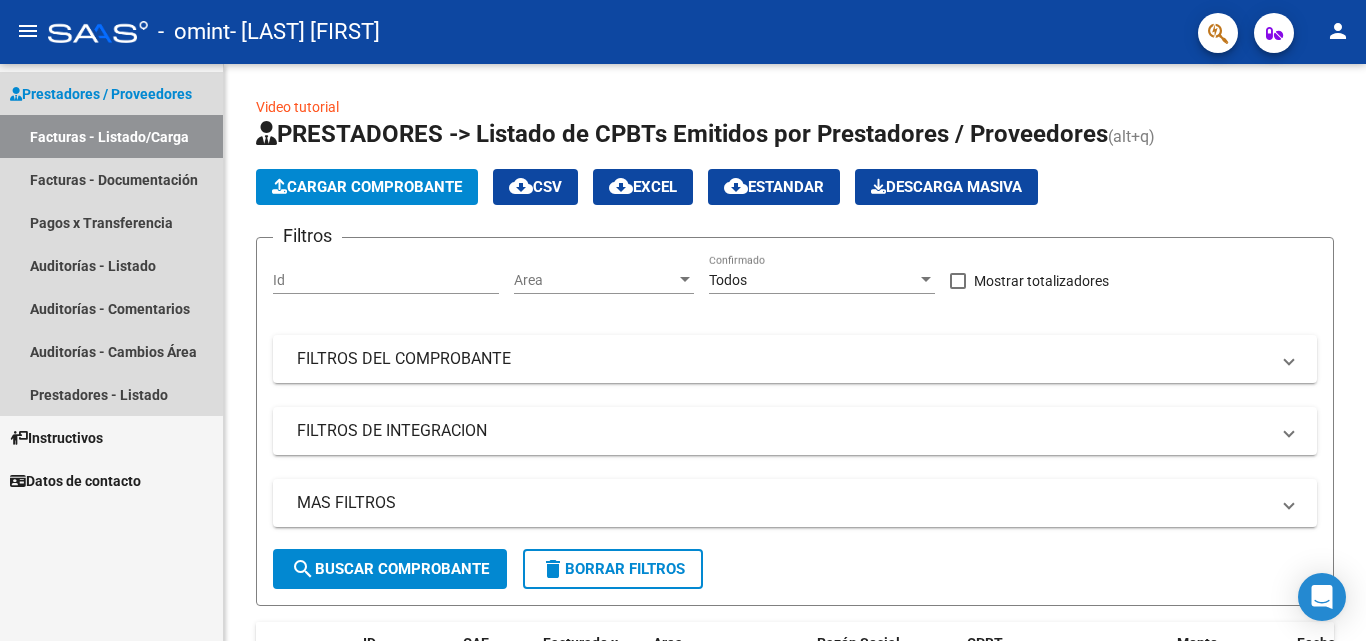 click on "Facturas - Listado/Carga" at bounding box center [111, 136] 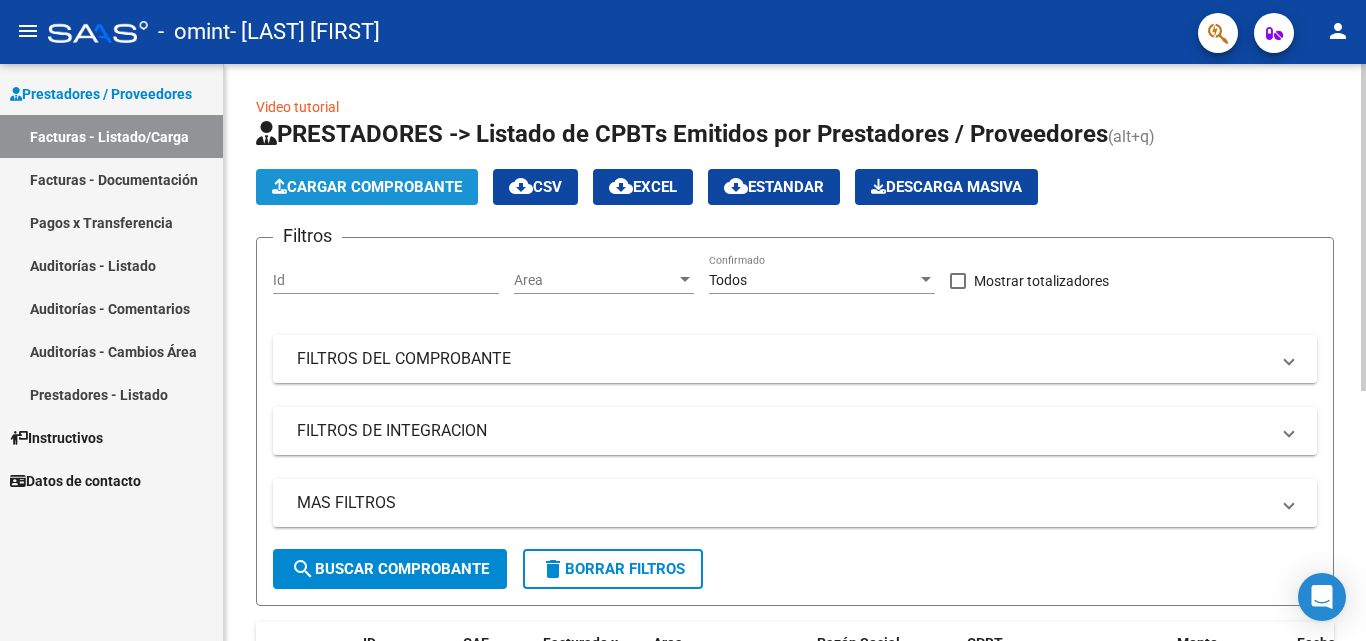 click on "Cargar Comprobante" 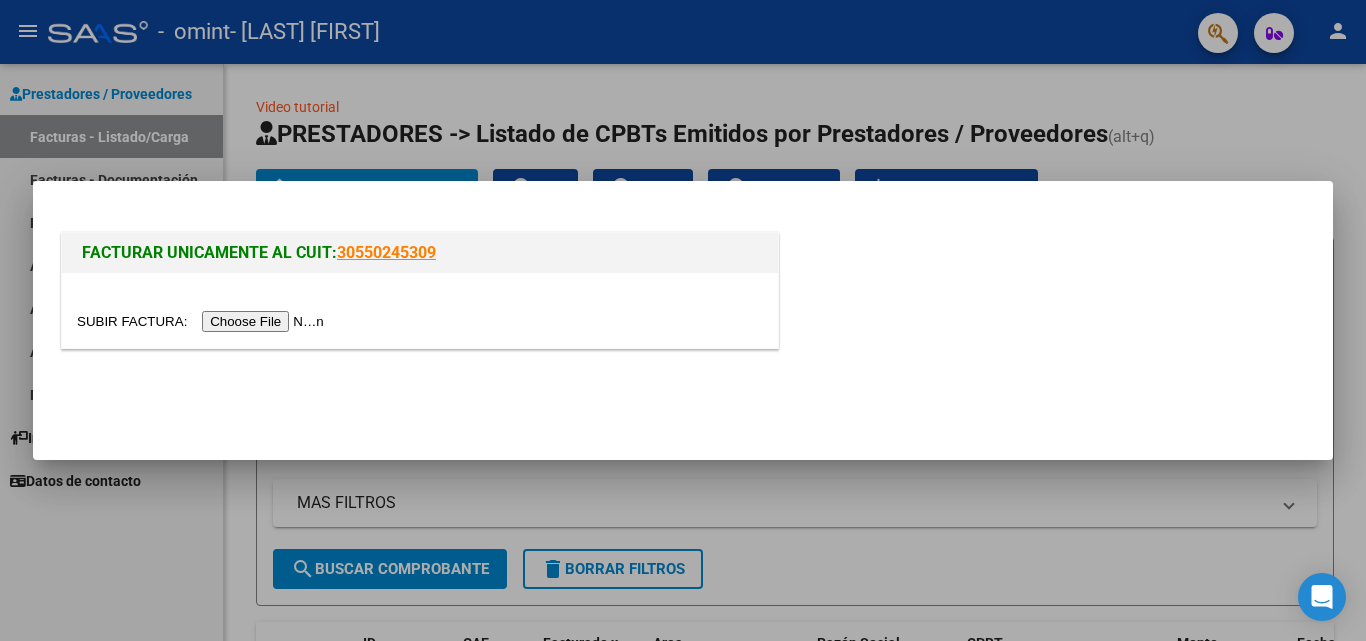 click at bounding box center [203, 321] 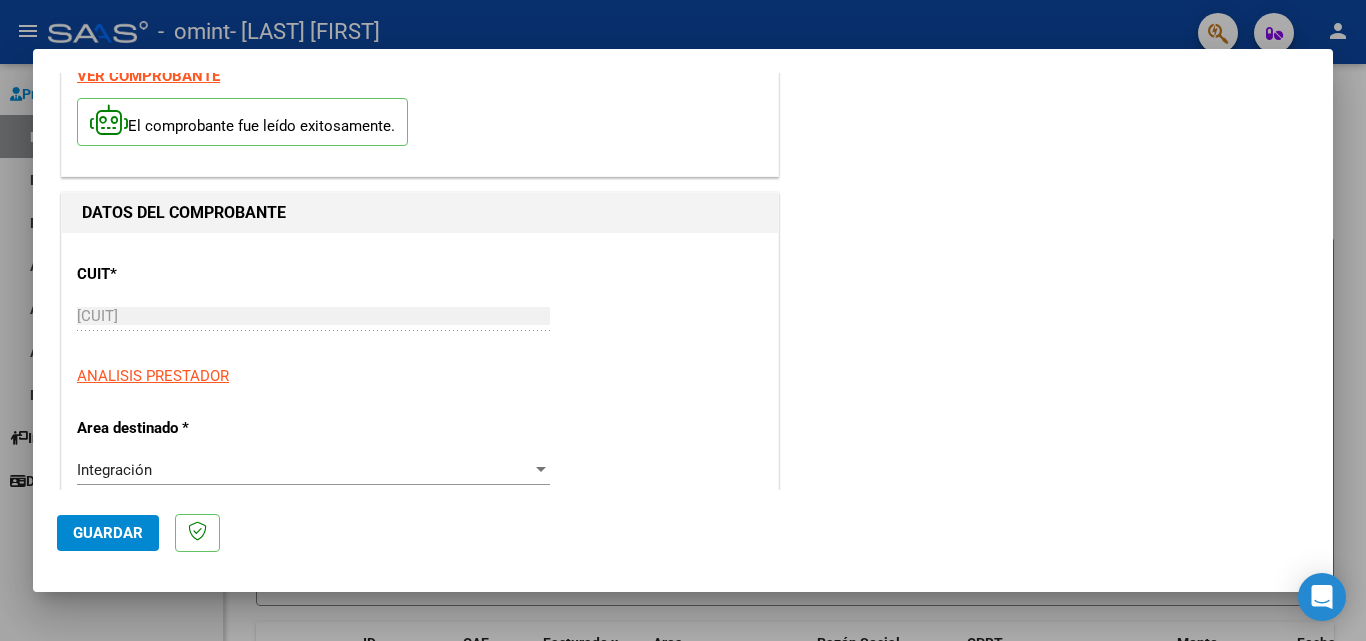 scroll, scrollTop: 240, scrollLeft: 0, axis: vertical 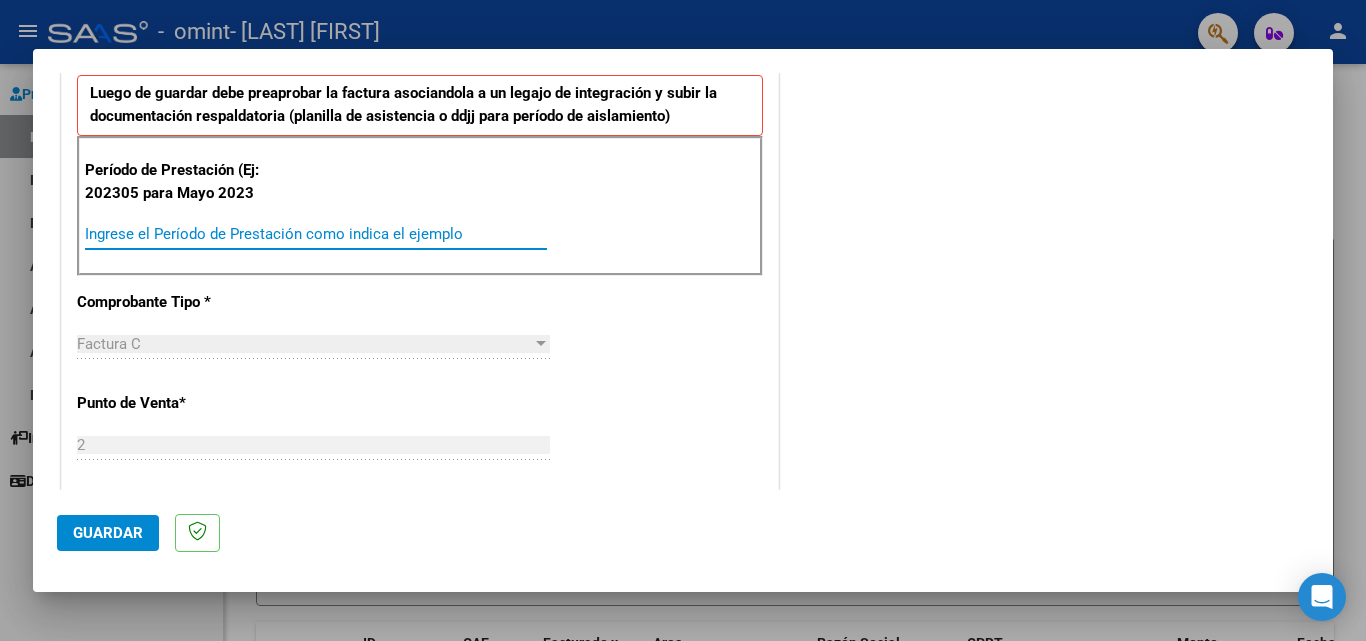 click on "Ingrese el Período de Prestación como indica el ejemplo" at bounding box center [316, 234] 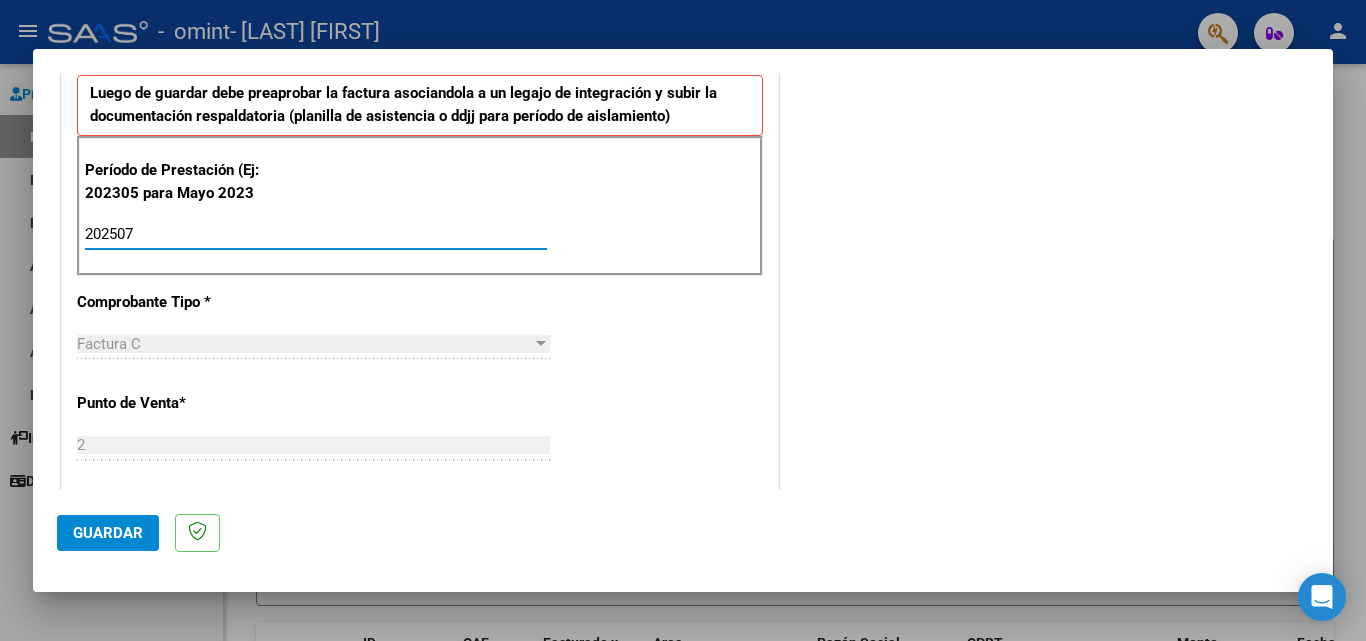 type on "202507" 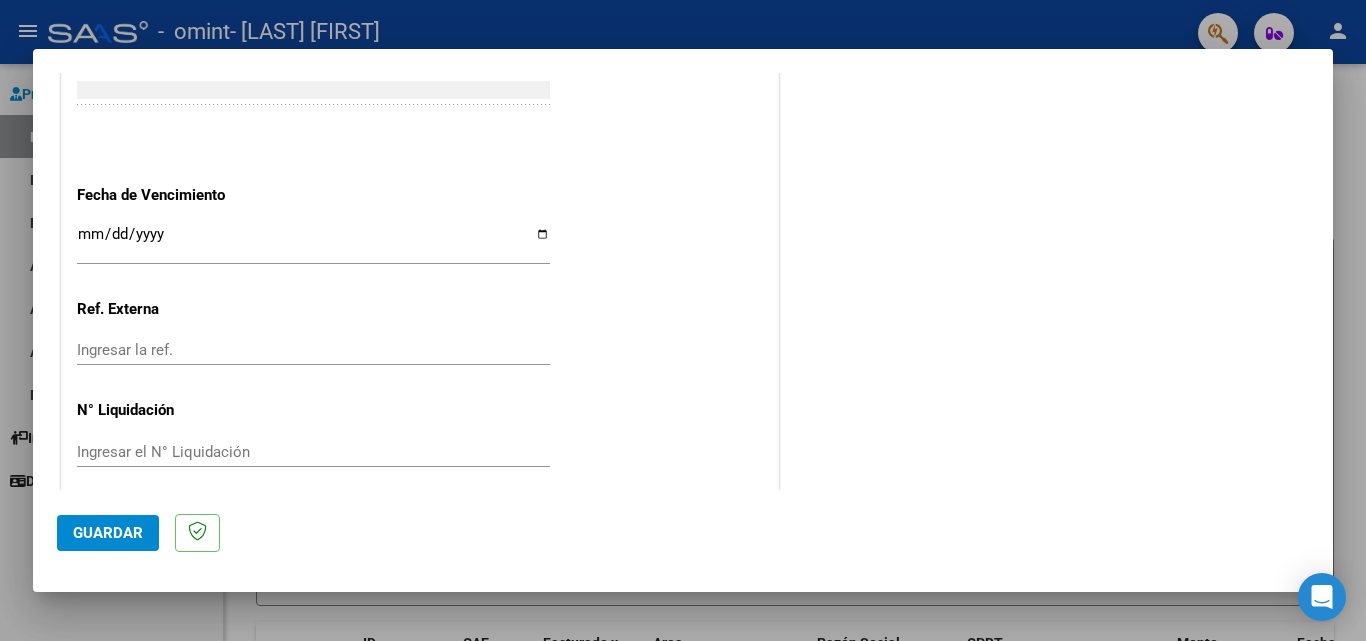 scroll, scrollTop: 1294, scrollLeft: 0, axis: vertical 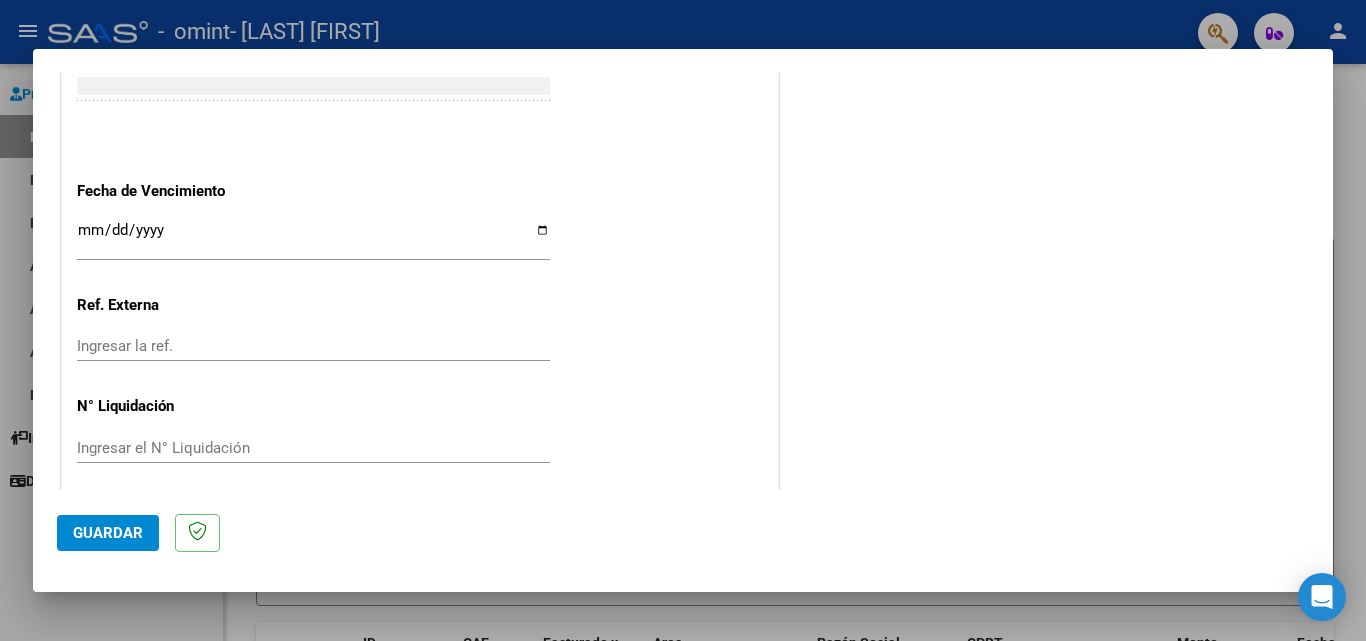 click on "Ingresar la fecha" at bounding box center [313, 238] 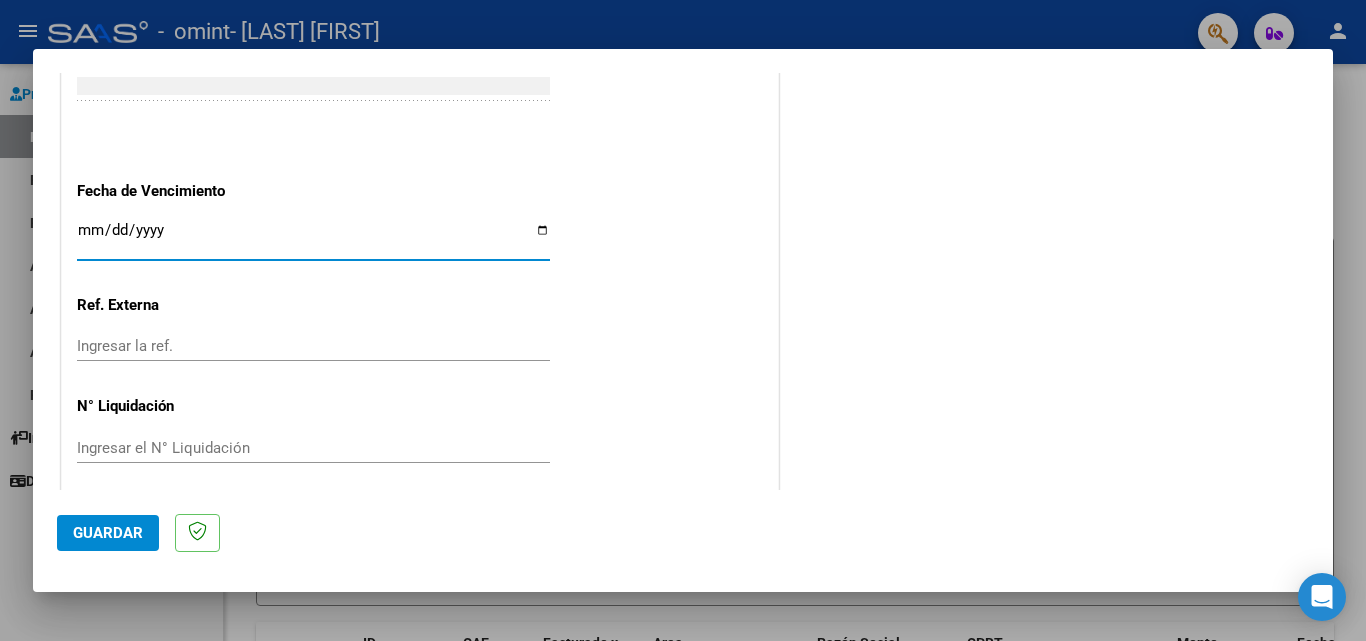 type on "2025-08-14" 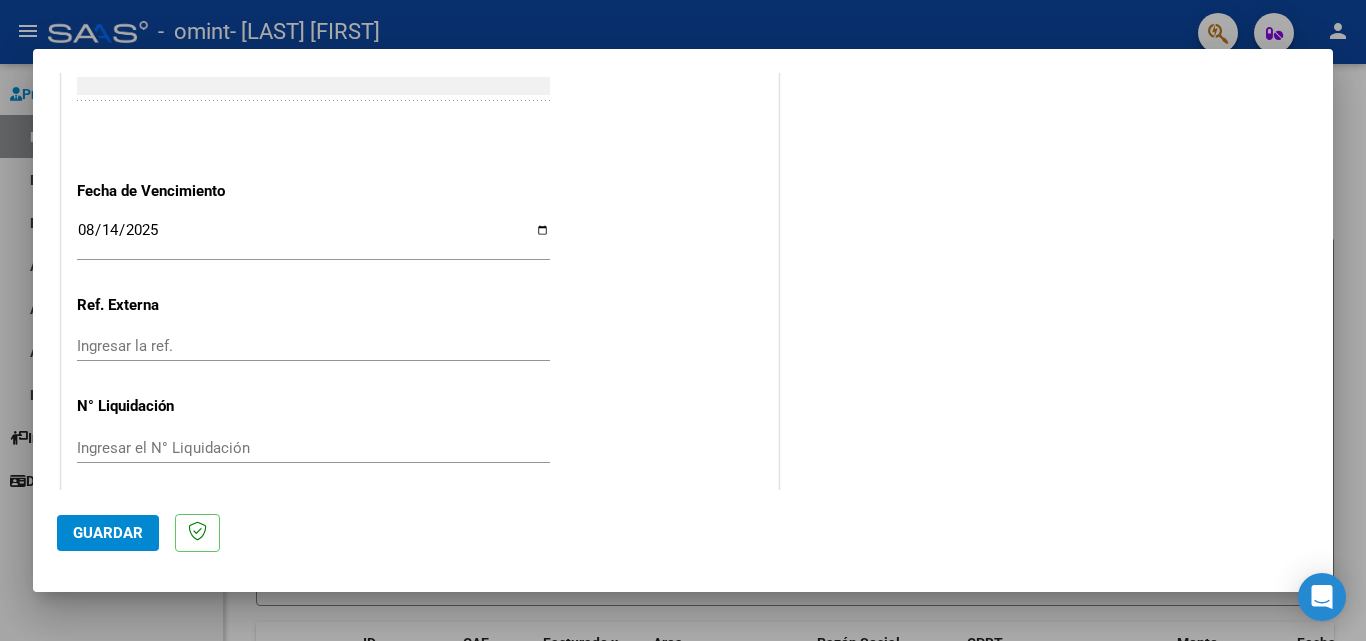 click on "CUIT  *   27-13945413-3 Ingresar CUIT  ANALISIS PRESTADOR  Area destinado * Integración Seleccionar Area Luego de guardar debe preaprobar la factura asociandola a un legajo de integración y subir la documentación respaldatoria (planilla de asistencia o ddjj para período de aislamiento)  Período de Prestación (Ej: 202305 para Mayo 2023    202507 Ingrese el Período de Prestación como indica el ejemplo   Comprobante Tipo * Factura C Seleccionar Tipo Punto de Venta  *   2 Ingresar el Nro.  Número  *   1287 Ingresar el Nro.  Monto  *   $ 98.964,88 Ingresar el monto  Fecha del Cpbt.  *   2025-08-04 Ingresar la fecha  CAE / CAEA (no ingrese CAI)    75313955123762 Ingresar el CAE o CAEA (no ingrese CAI)  Fecha de Vencimiento    2025-08-14 Ingresar la fecha  Ref. Externa    Ingresar la ref.  N° Liquidación    Ingresar el N° Liquidación" at bounding box center [420, -238] 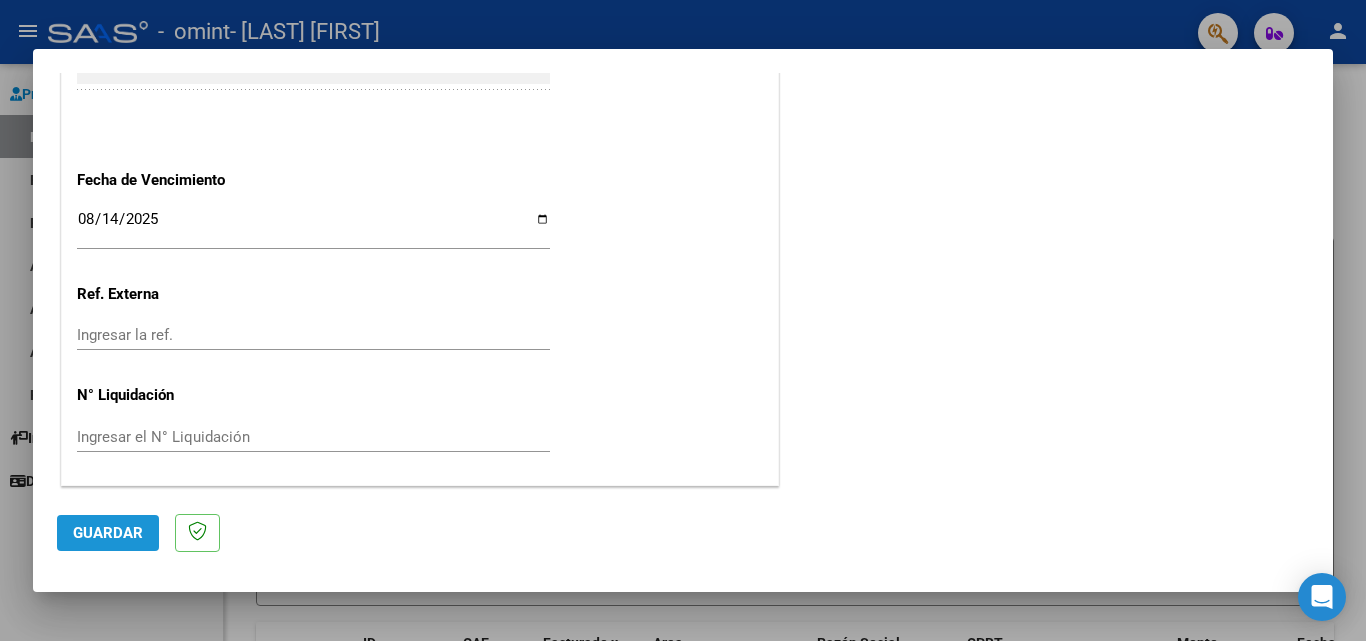 click on "Guardar" 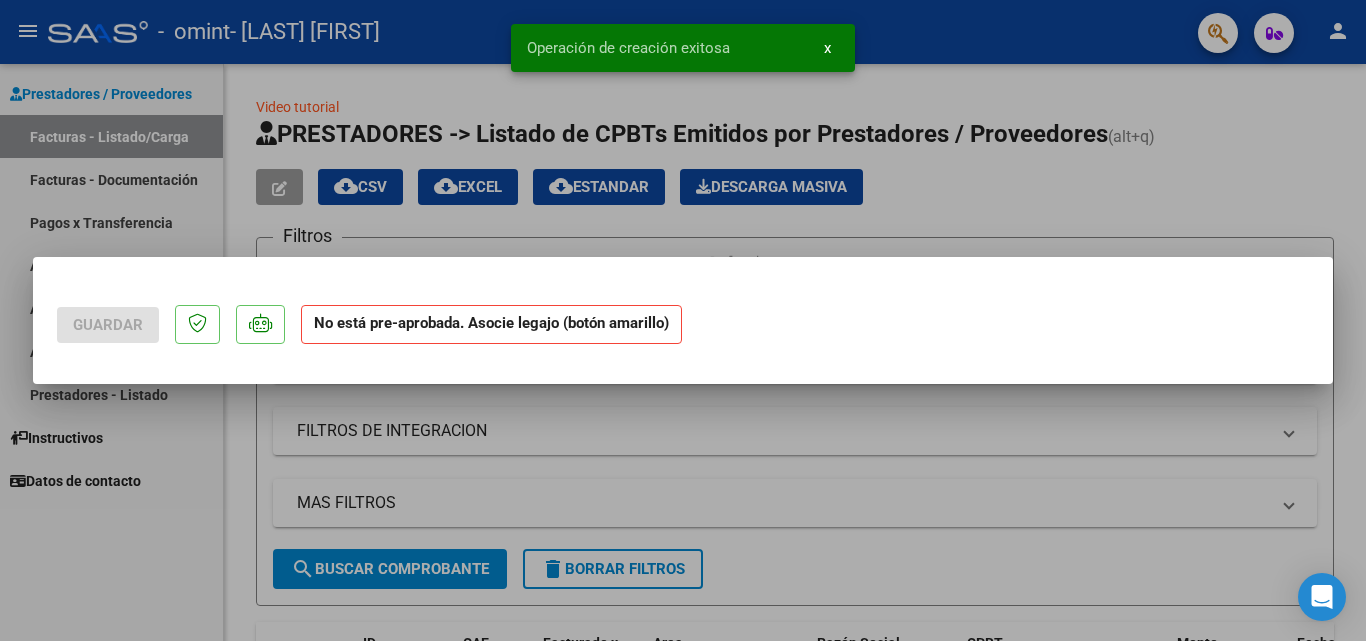 scroll, scrollTop: 0, scrollLeft: 0, axis: both 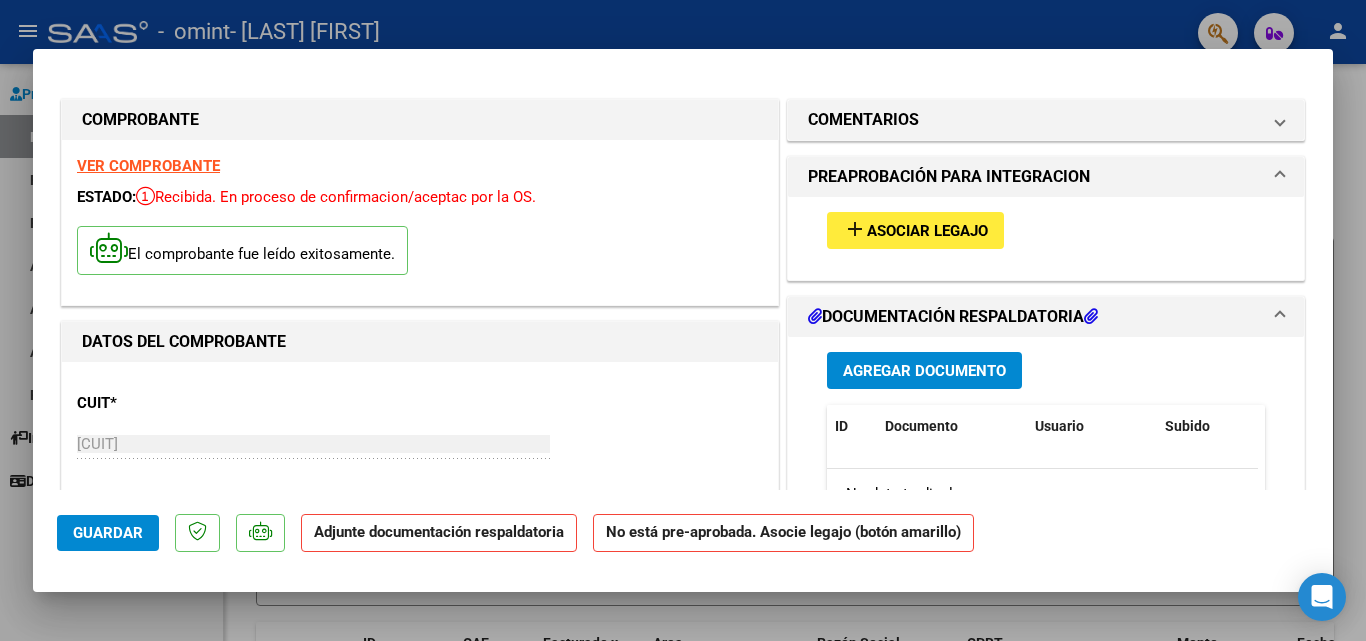 click on "Asociar Legajo" at bounding box center (927, 231) 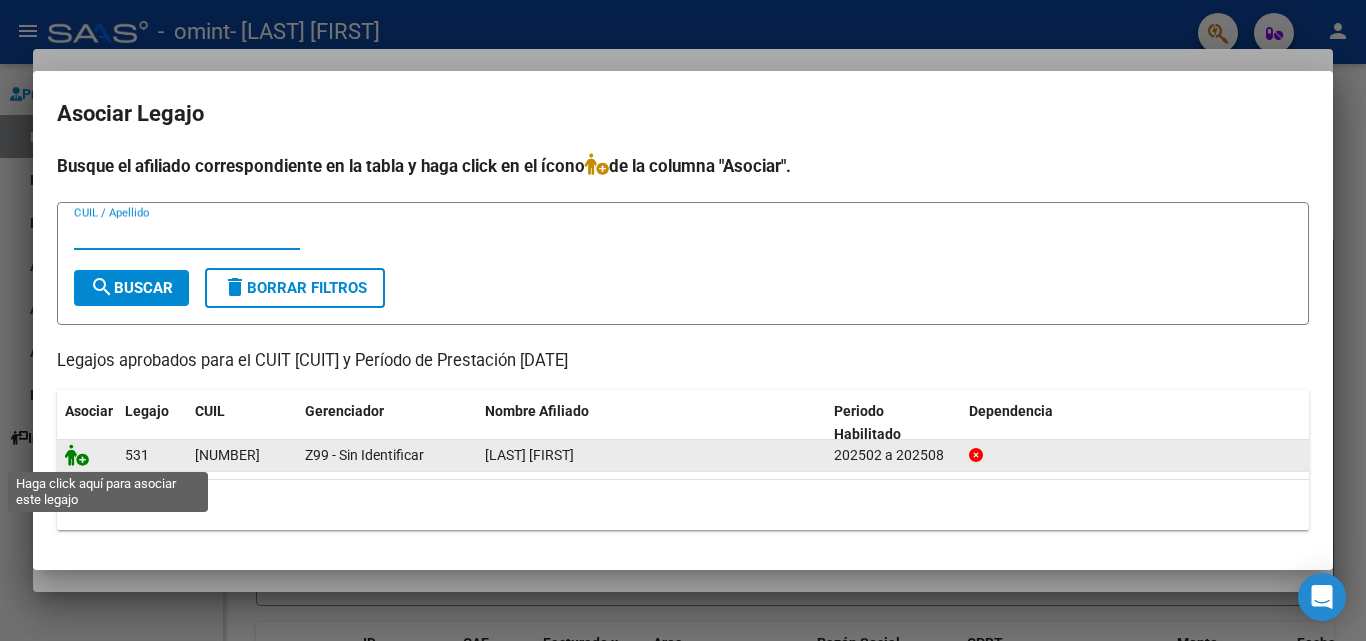 click 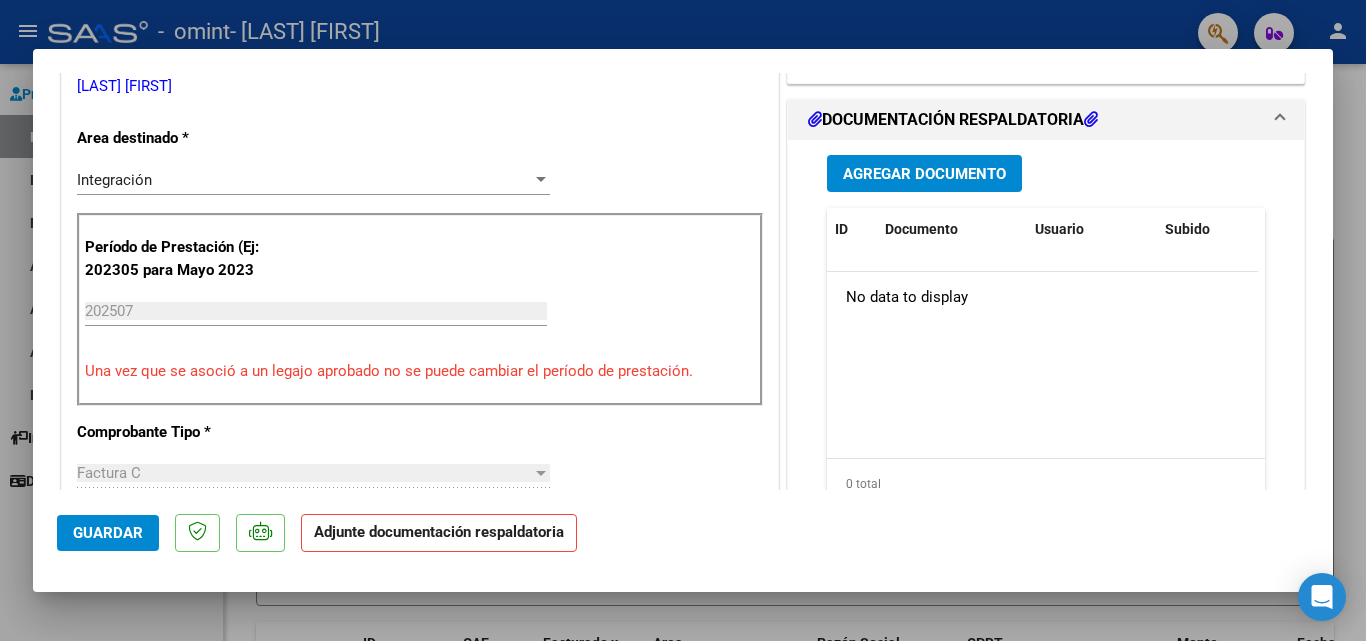 scroll, scrollTop: 480, scrollLeft: 0, axis: vertical 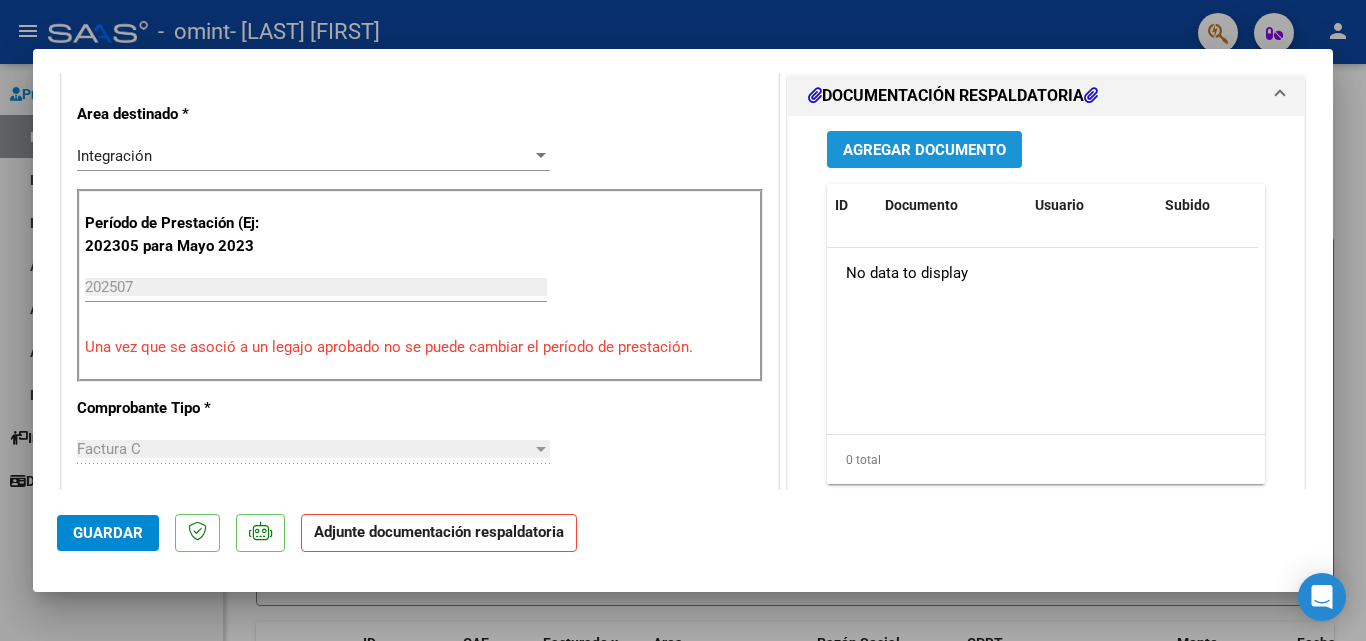 click on "Agregar Documento" at bounding box center (924, 150) 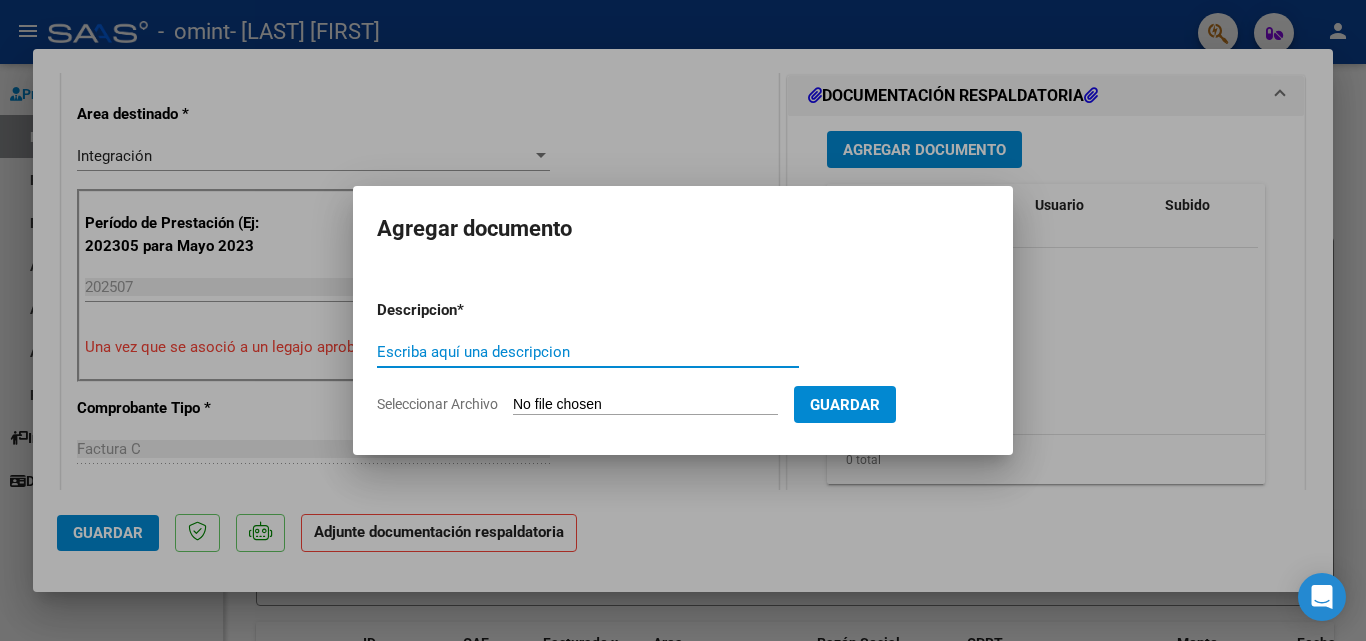 click on "Escriba aquí una descripcion" at bounding box center [588, 352] 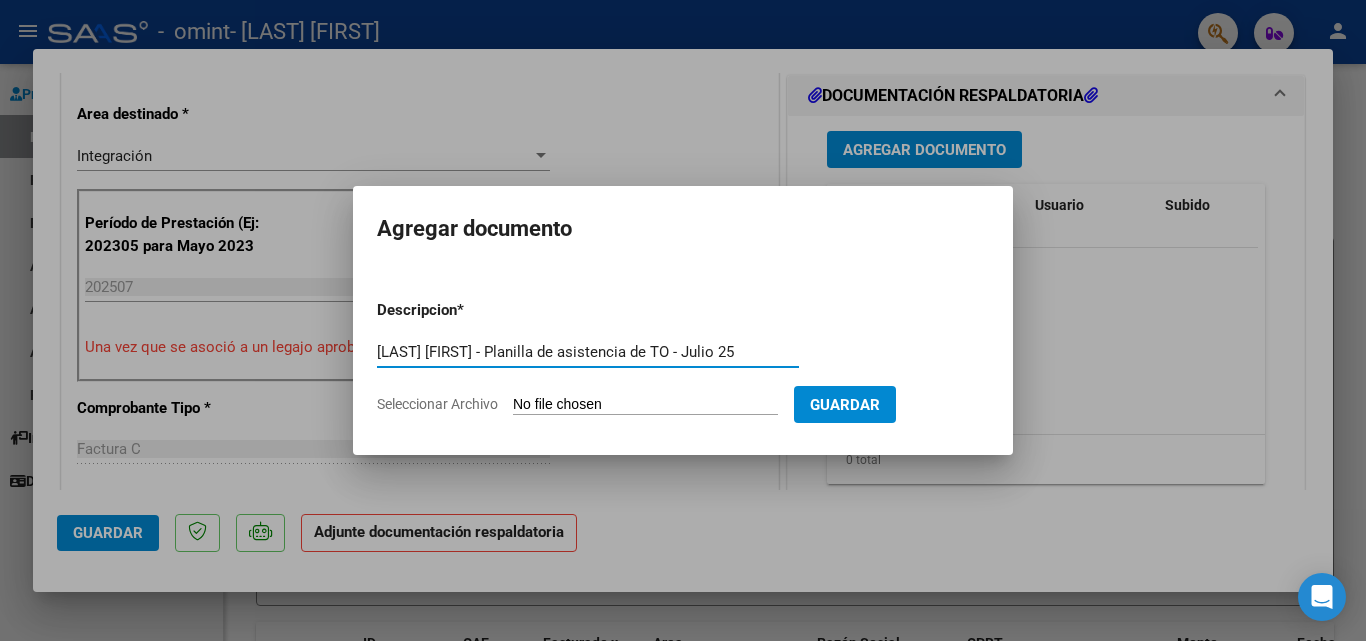 type on "Herrera Juan Cruz - Planilla de asistencia de TO - Julio 25" 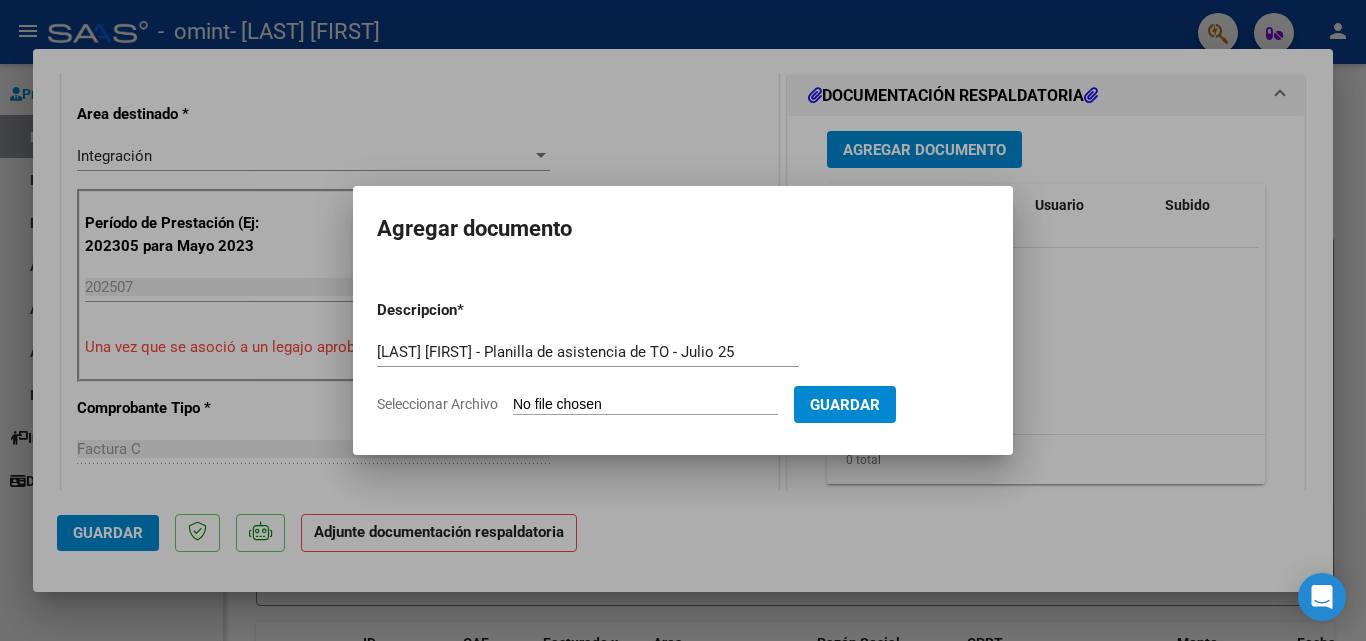 click on "Seleccionar Archivo" at bounding box center (645, 405) 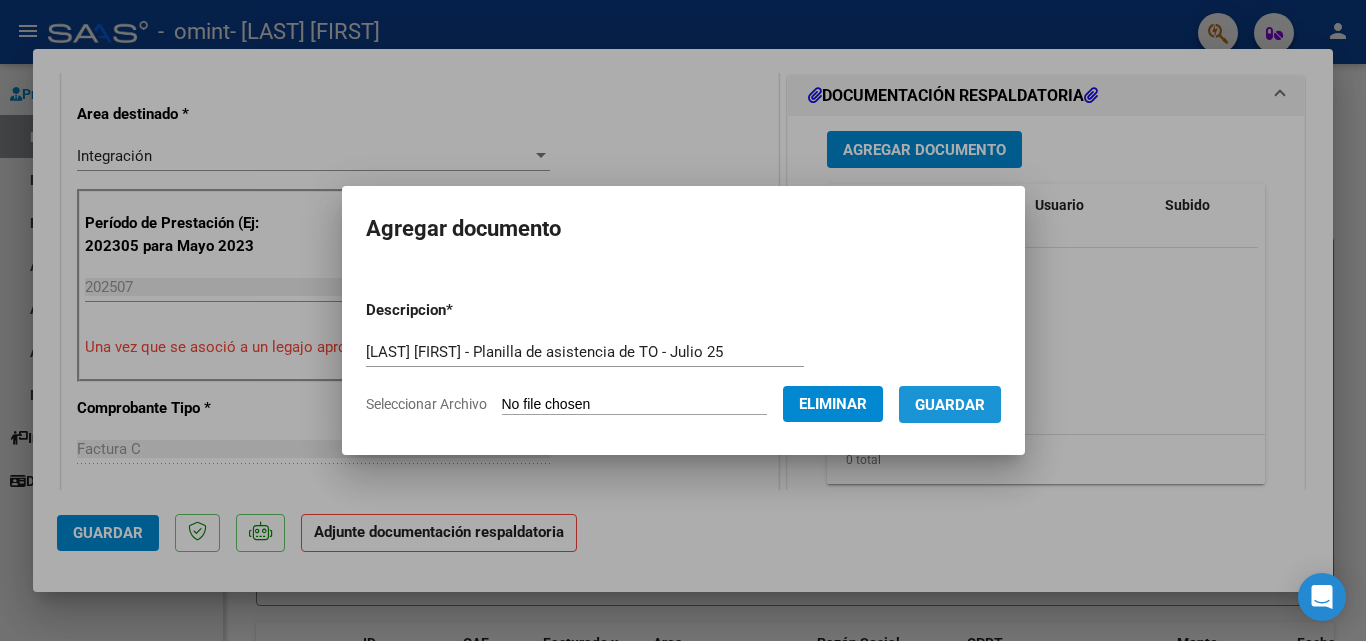 click on "Guardar" at bounding box center [950, 405] 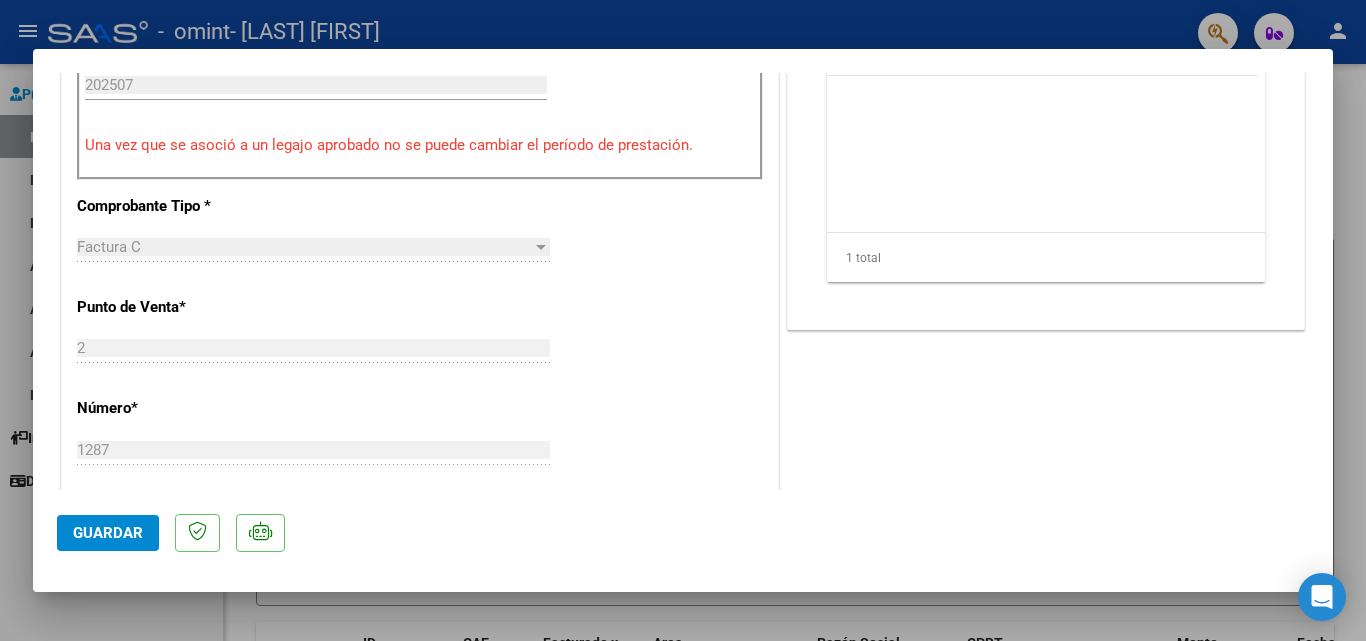 scroll, scrollTop: 1373, scrollLeft: 0, axis: vertical 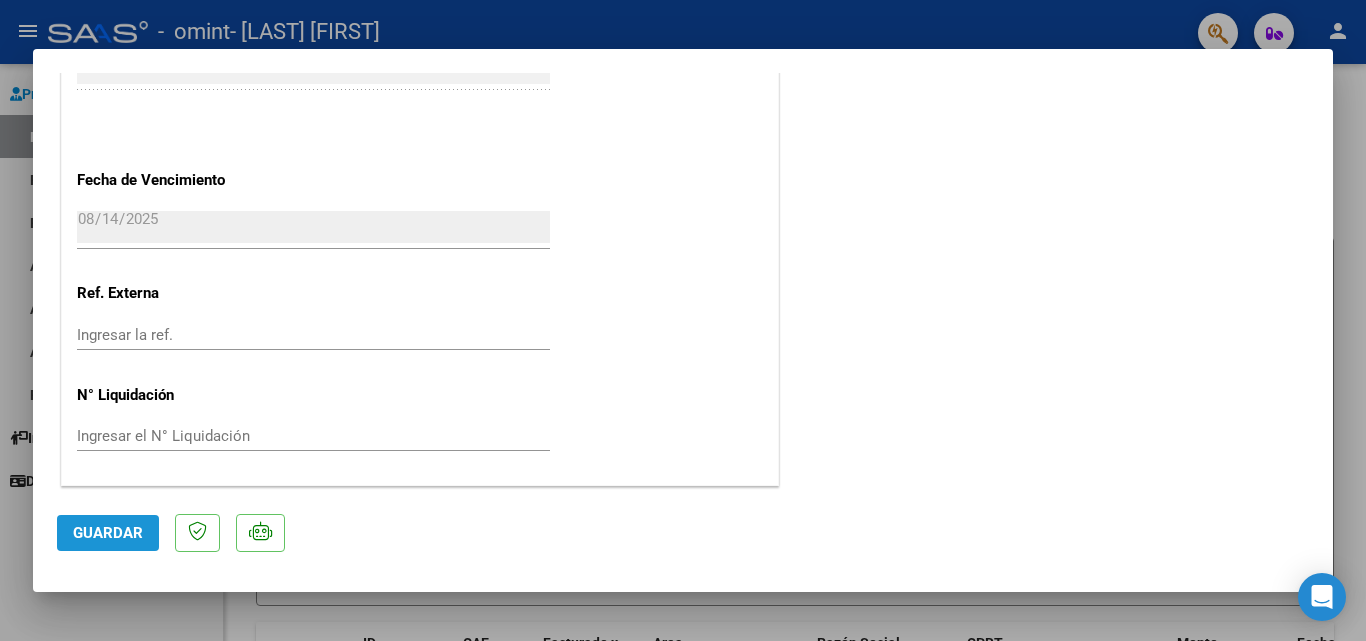 click on "Guardar" 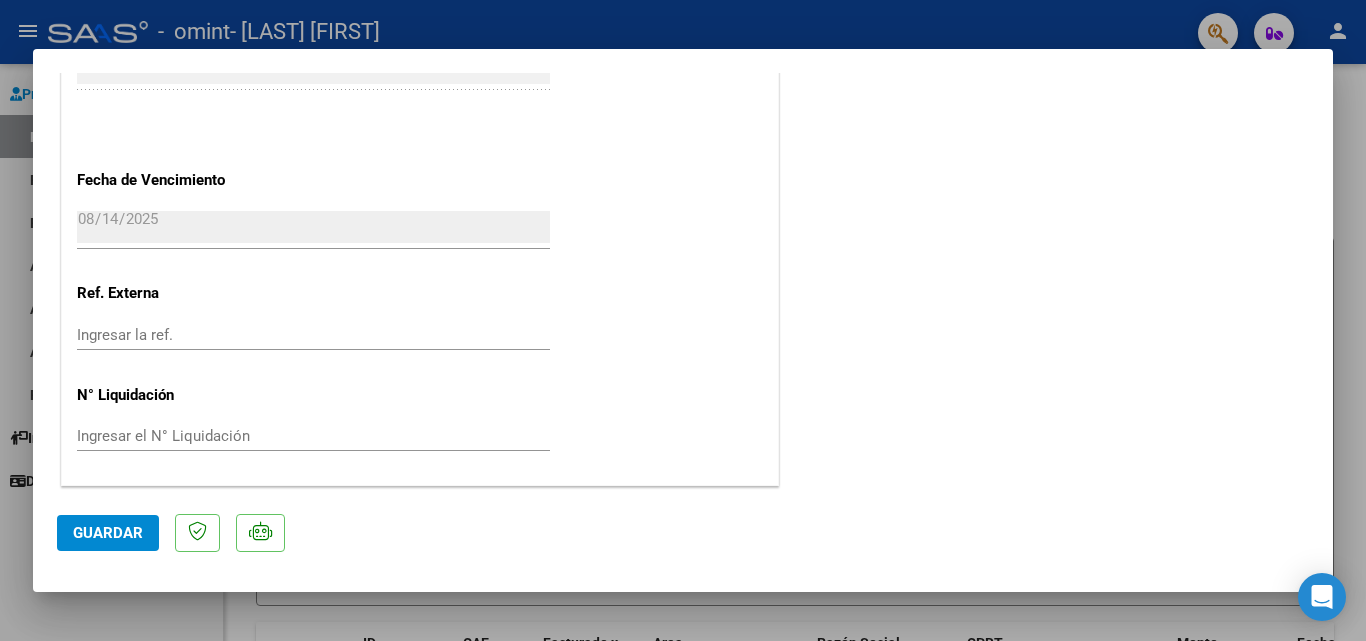 click at bounding box center (683, 320) 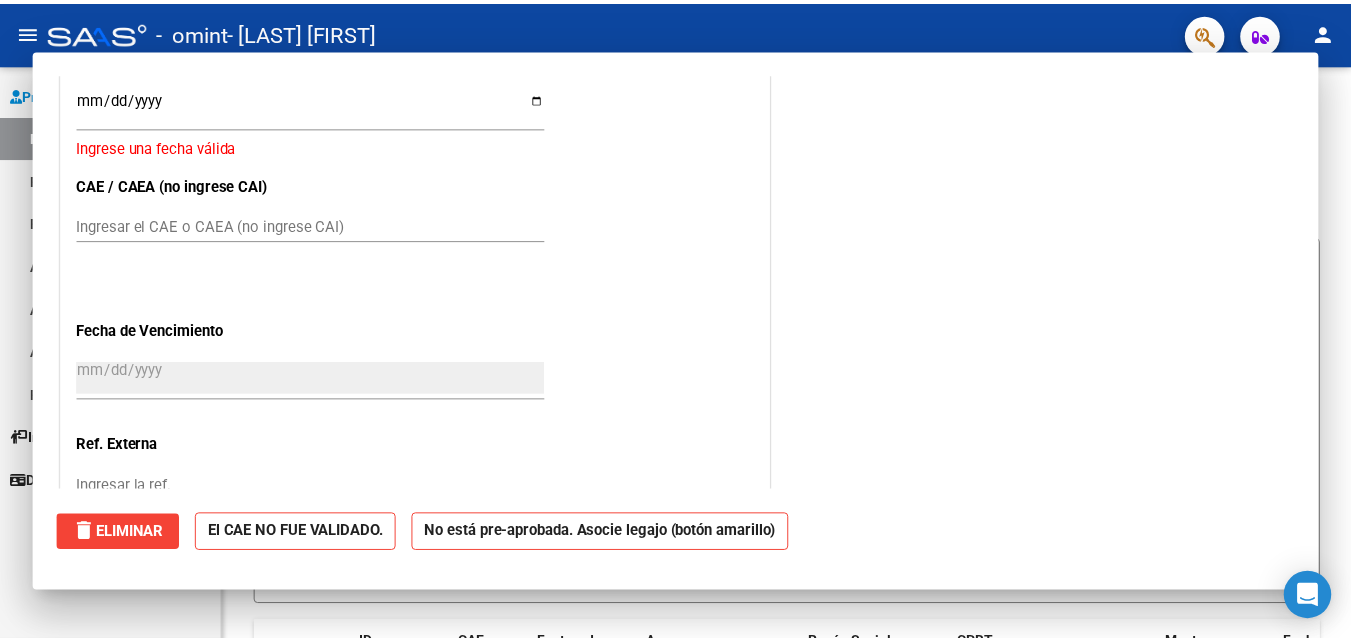 scroll, scrollTop: 0, scrollLeft: 0, axis: both 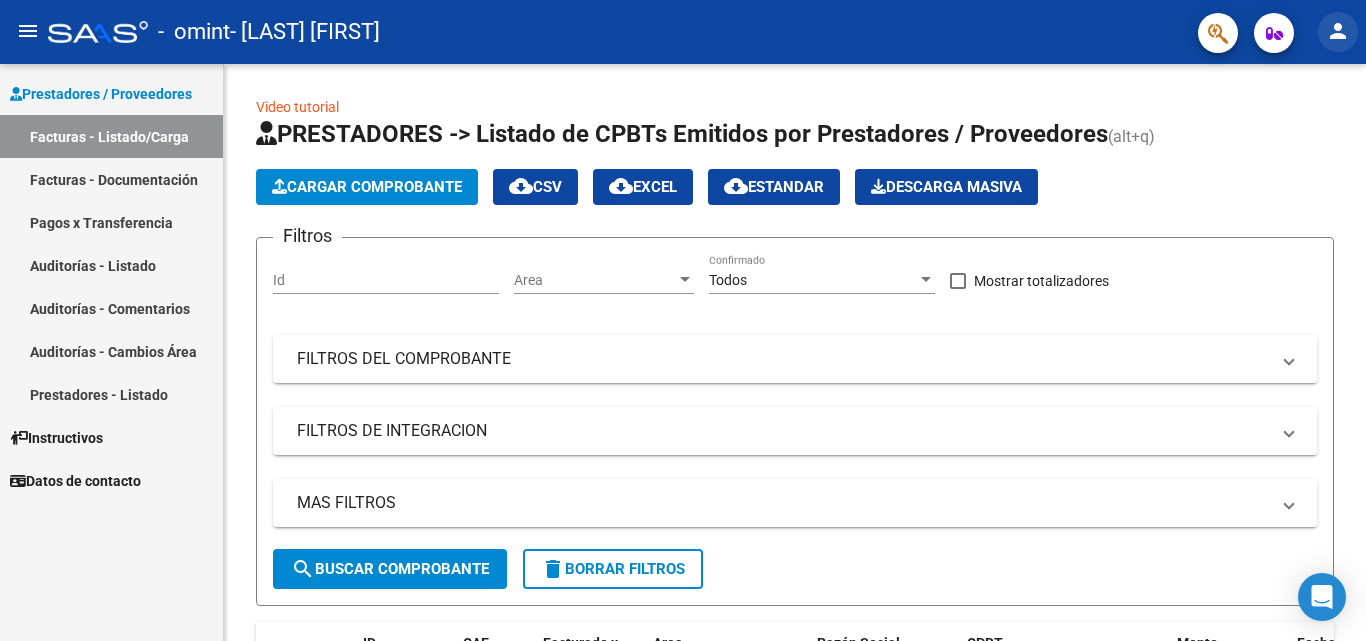 click on "person" 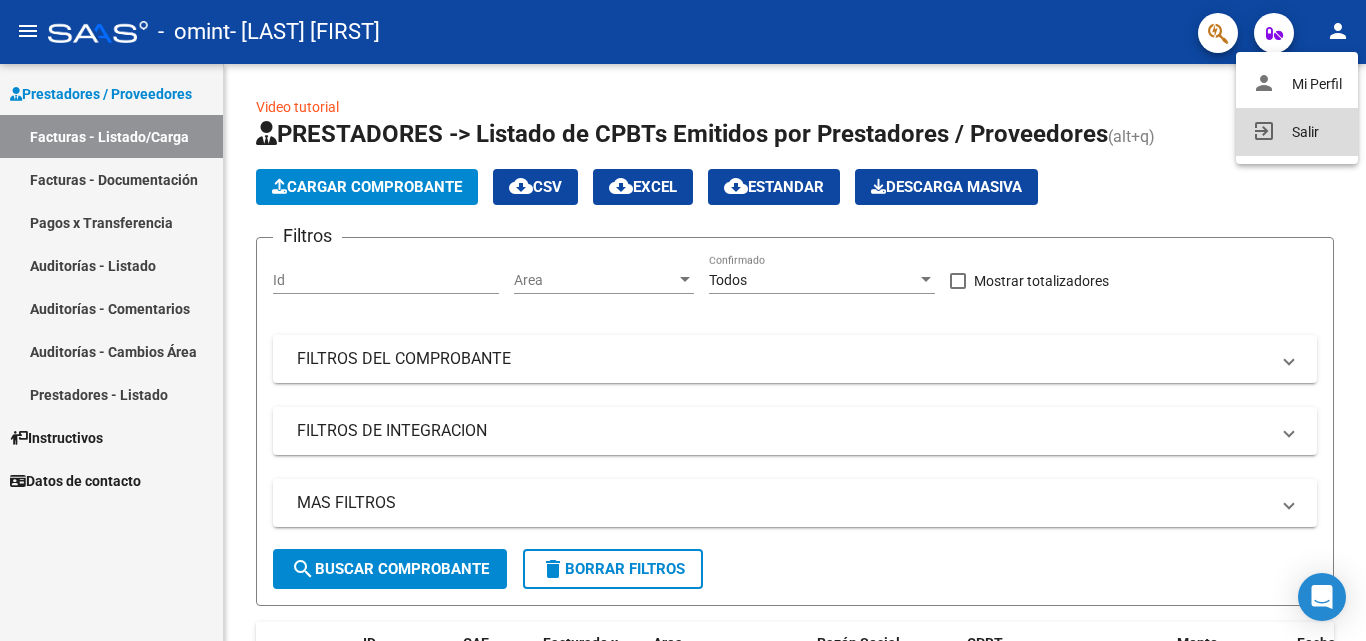 click on "exit_to_app  Salir" at bounding box center [1297, 132] 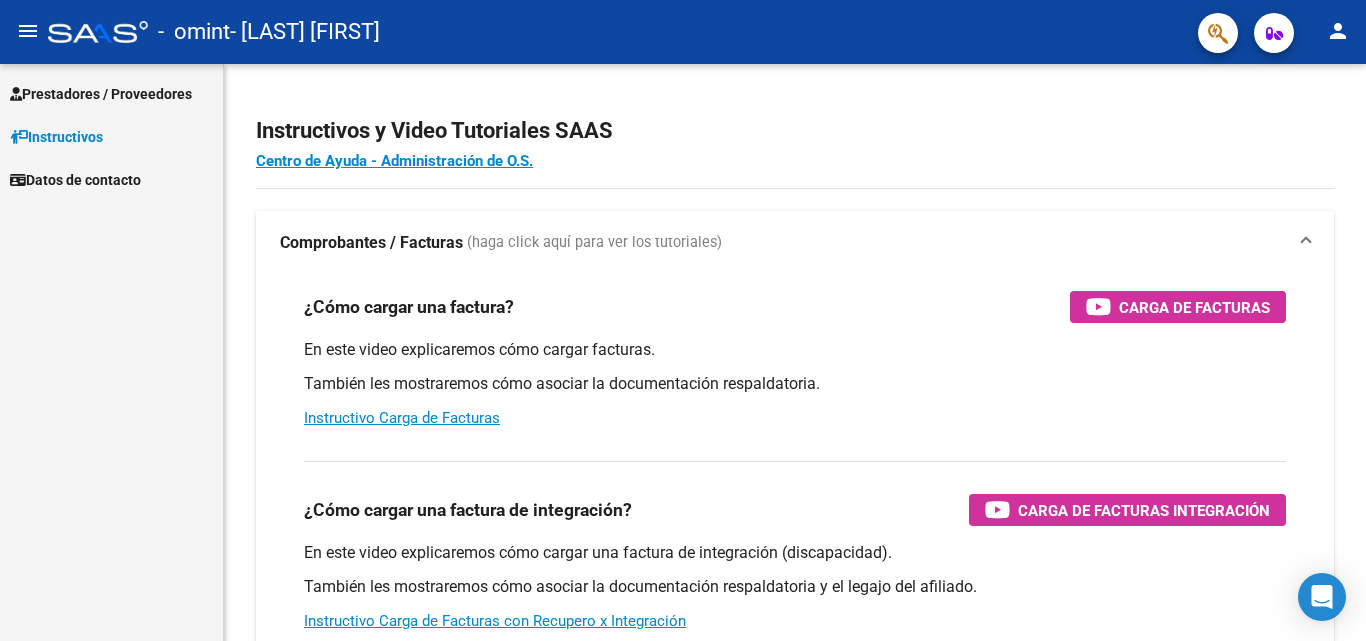 scroll, scrollTop: 0, scrollLeft: 0, axis: both 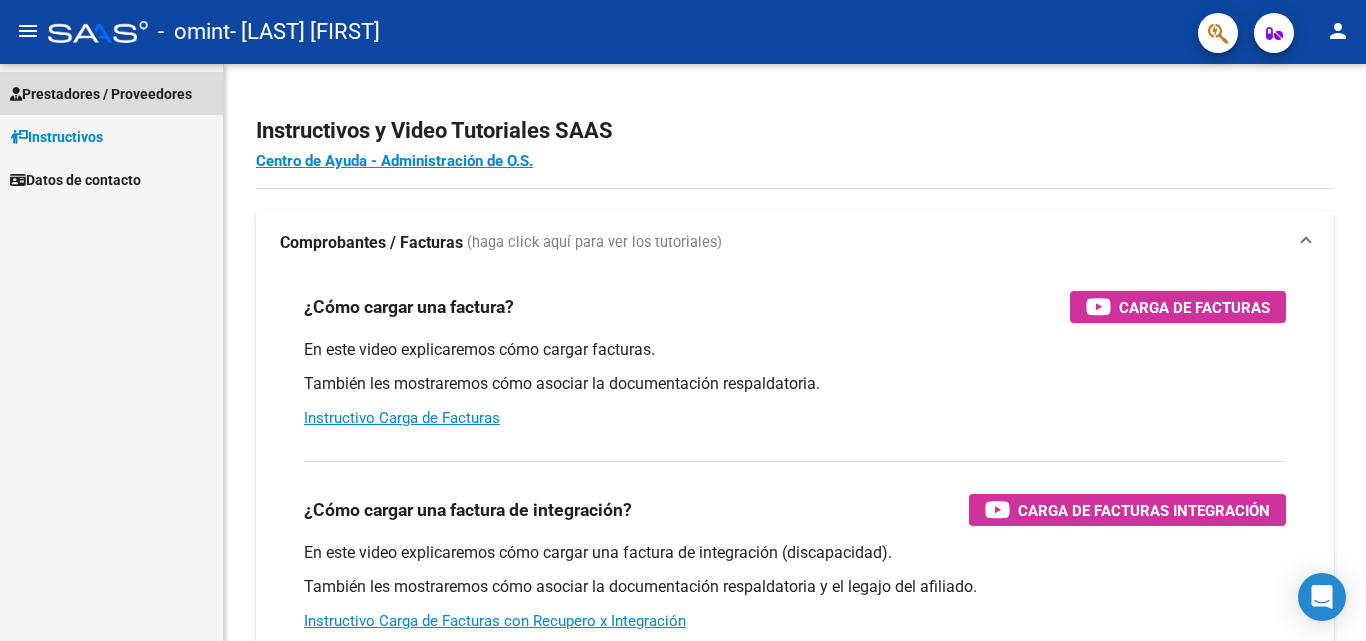 click on "Prestadores / Proveedores" at bounding box center (101, 94) 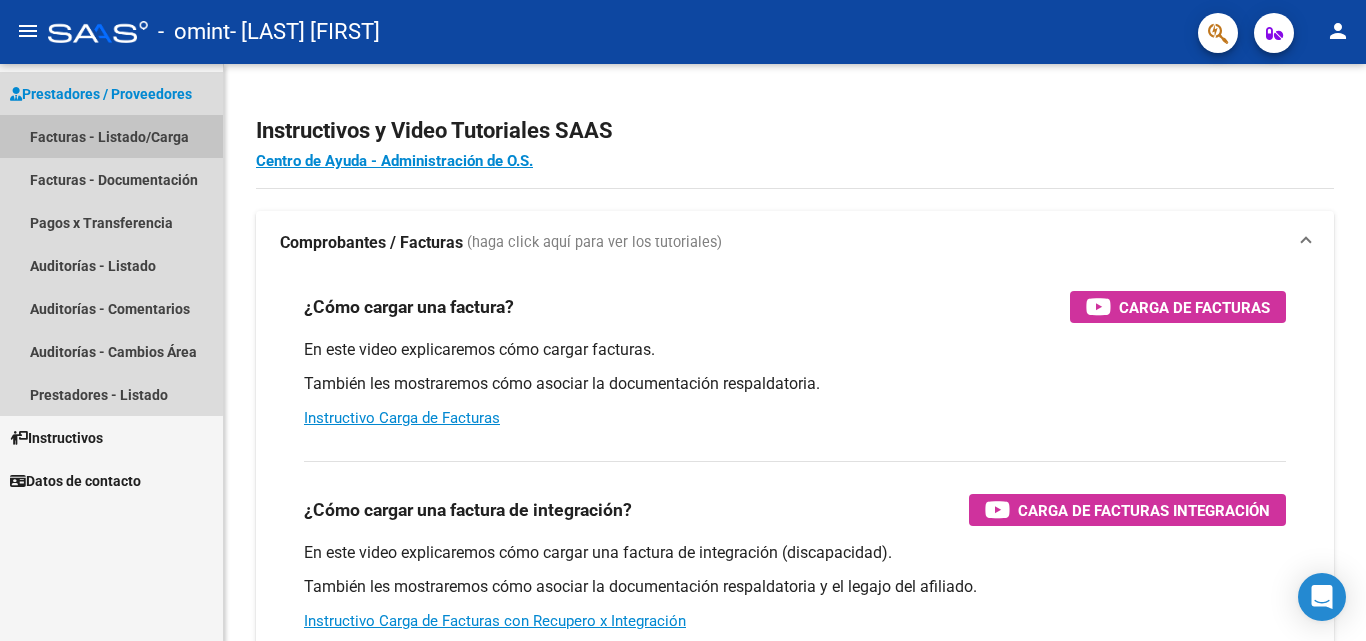 click on "Facturas - Listado/Carga" at bounding box center [111, 136] 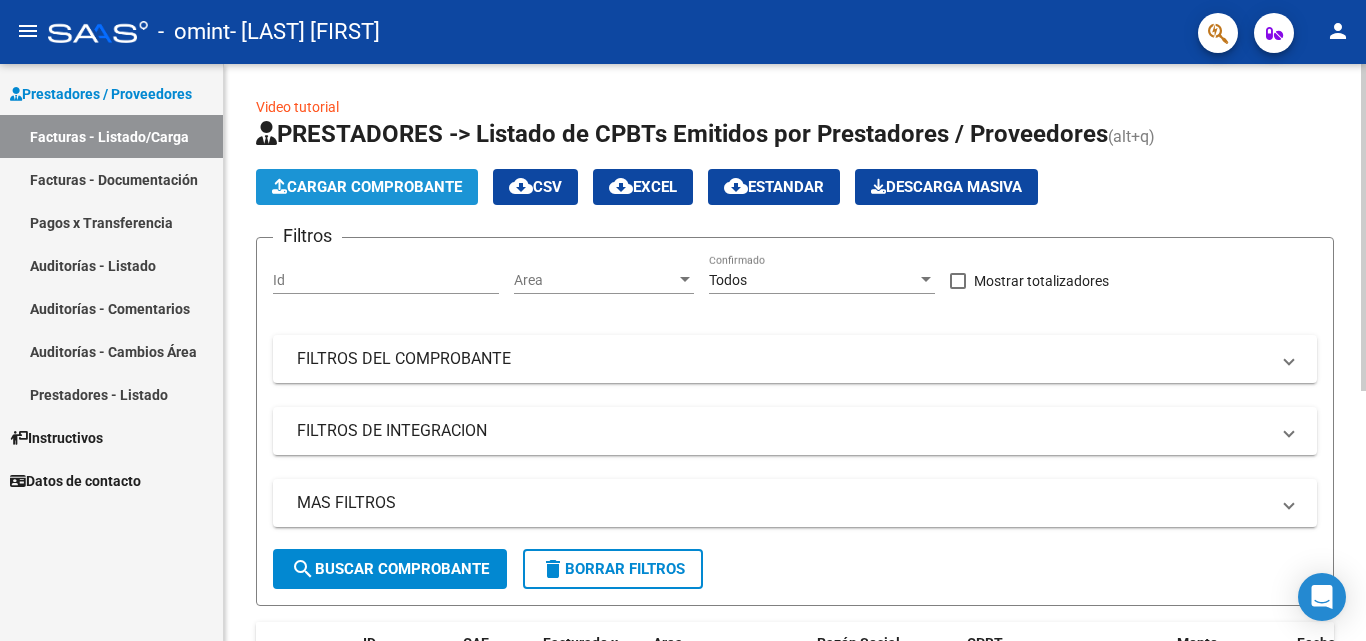 click on "Cargar Comprobante" 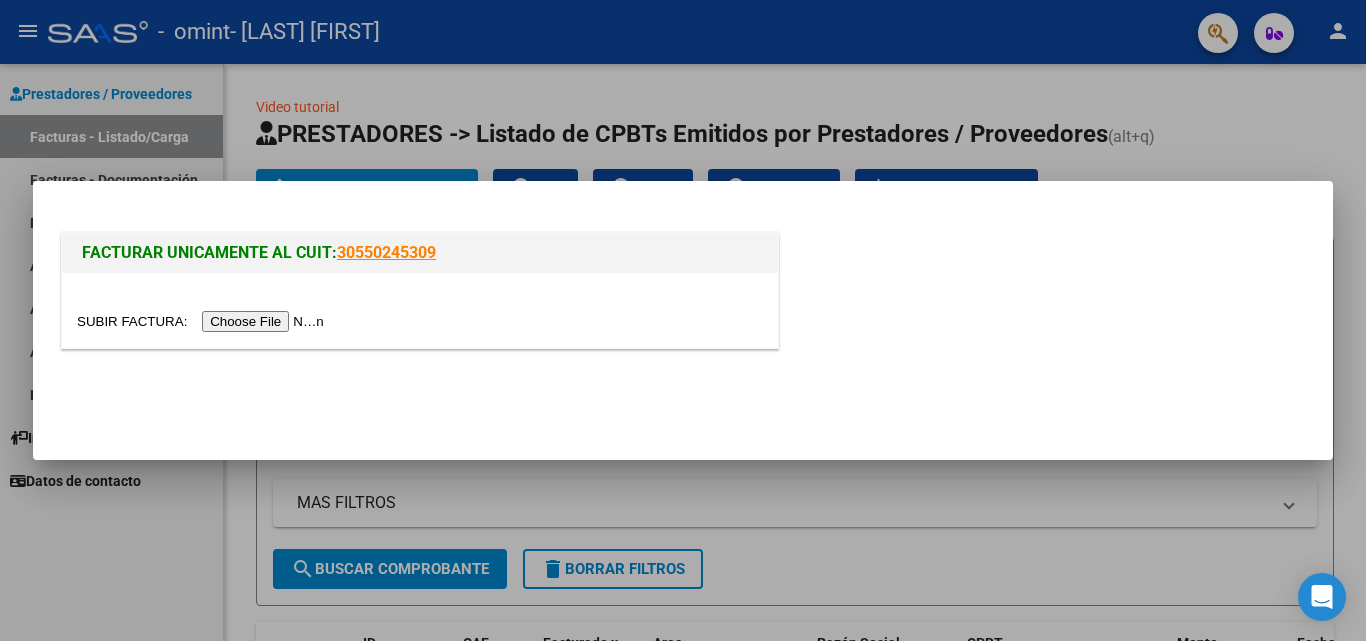 click at bounding box center [203, 321] 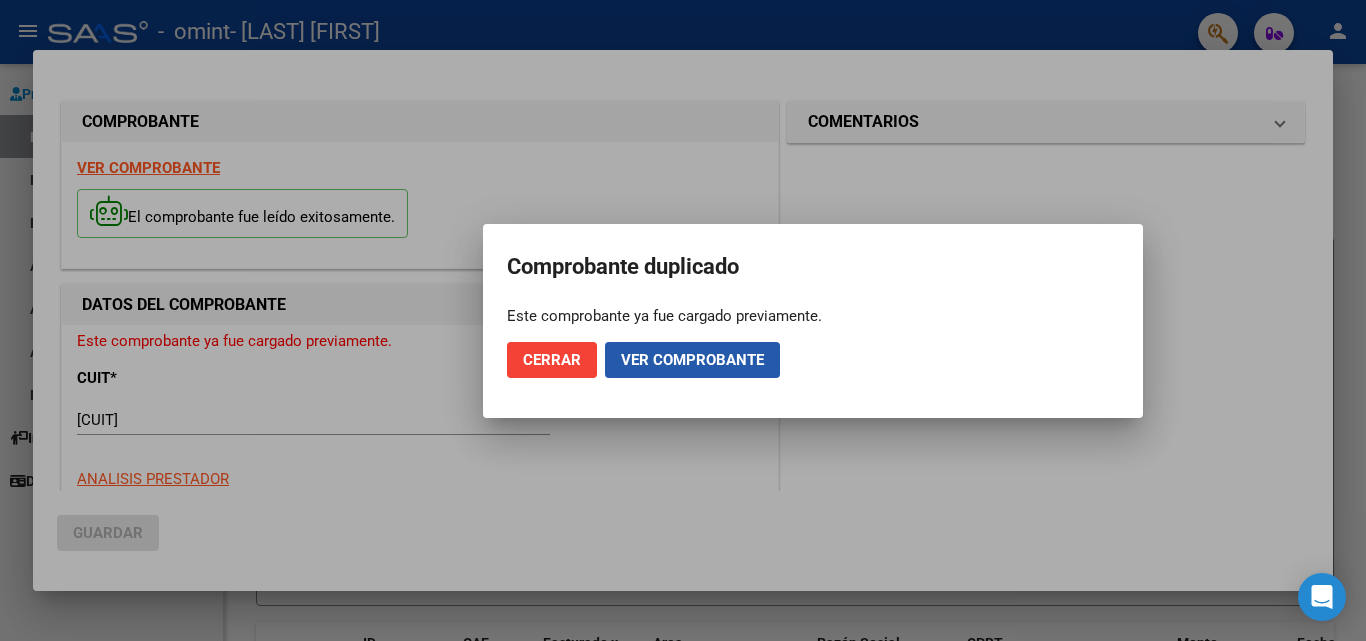 click on "Ver comprobante" 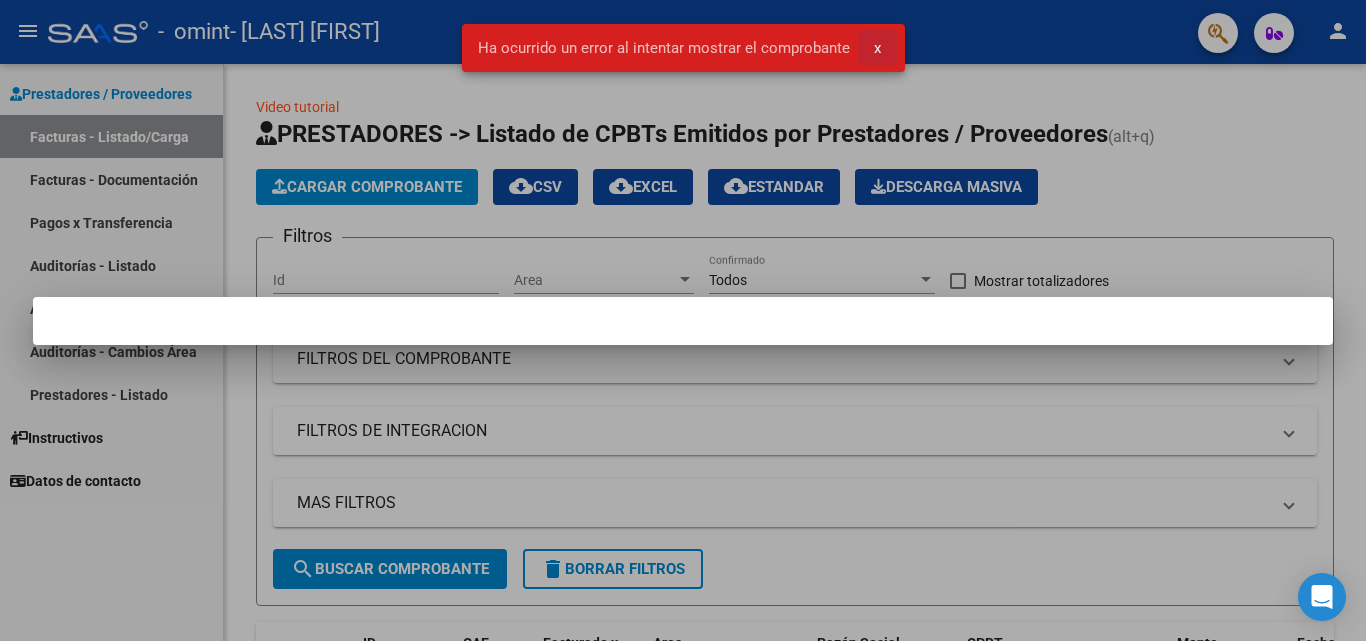 click on "x" at bounding box center [877, 48] 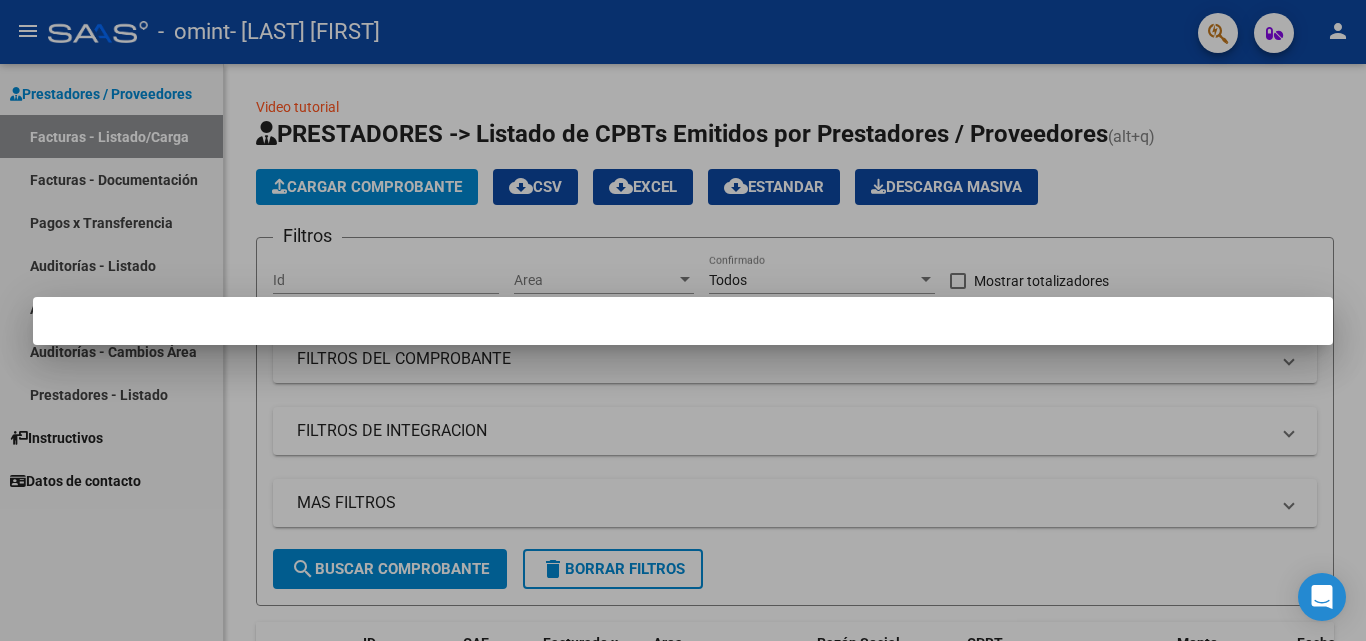 click at bounding box center [683, 320] 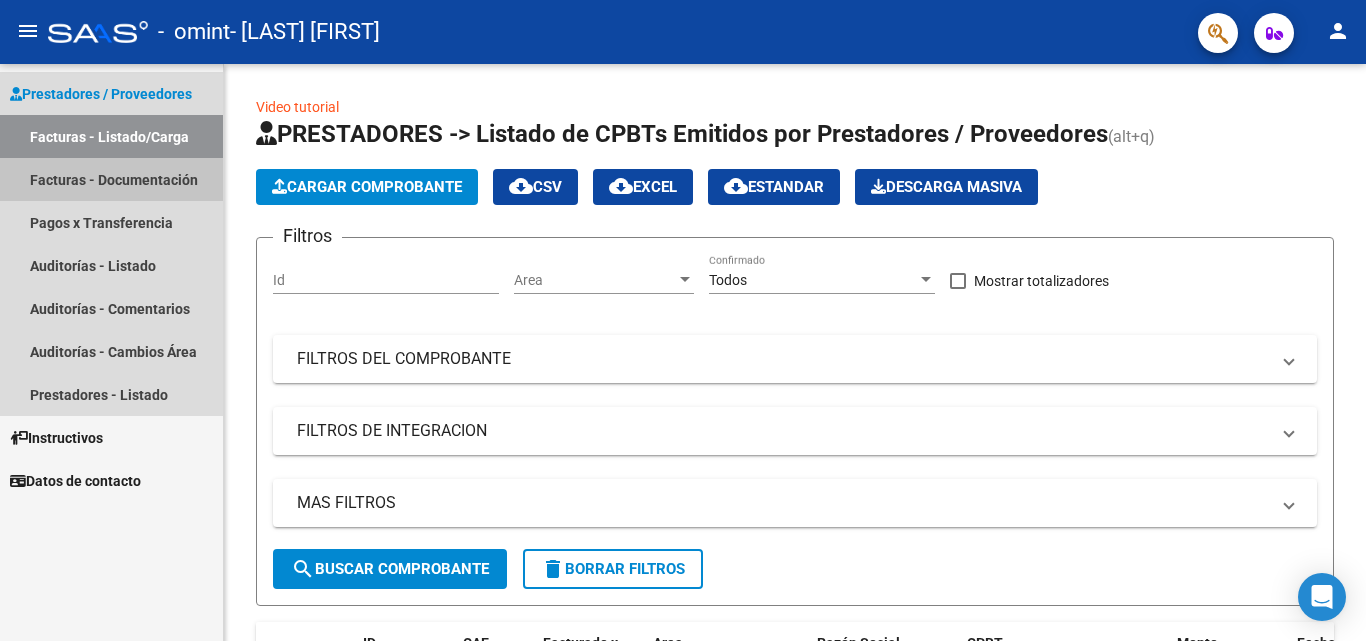 click on "Facturas - Documentación" at bounding box center (111, 179) 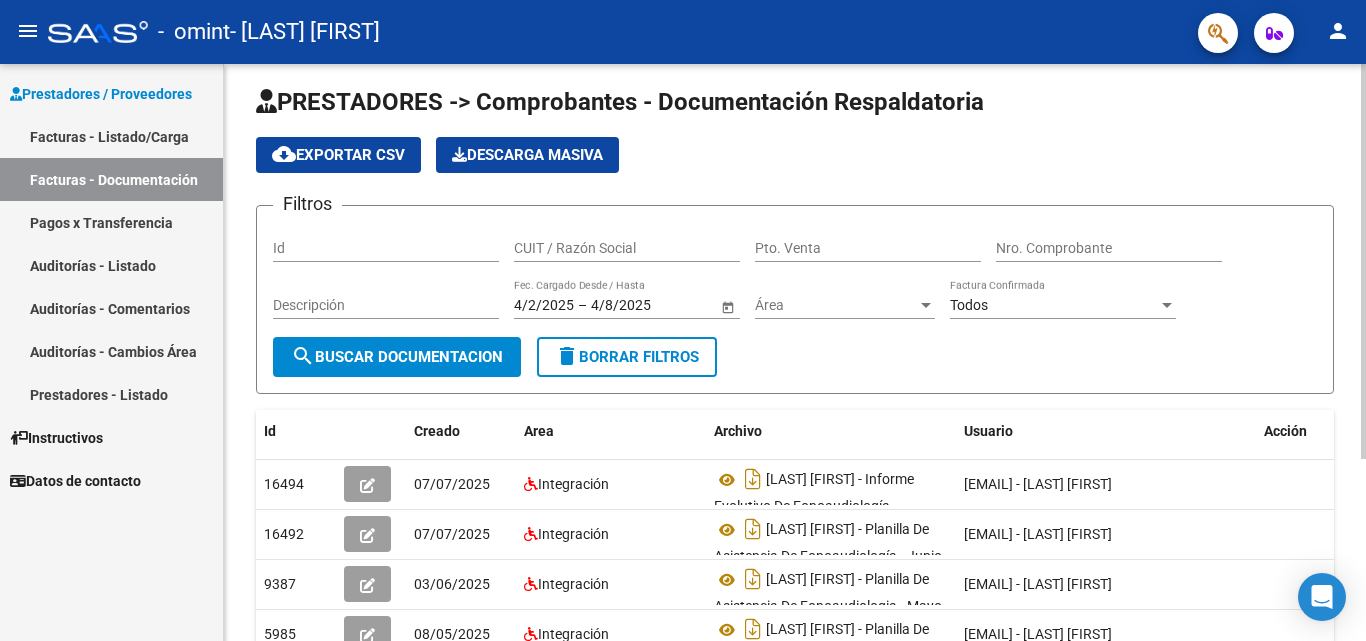 scroll, scrollTop: 0, scrollLeft: 0, axis: both 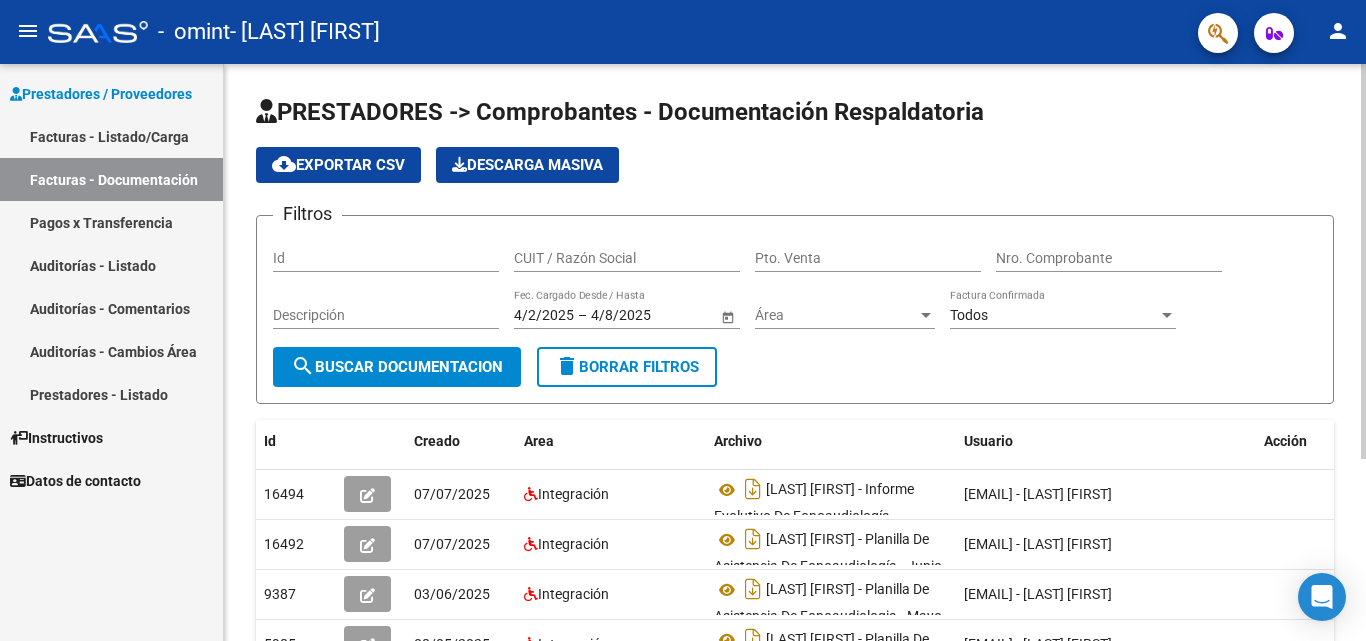 click 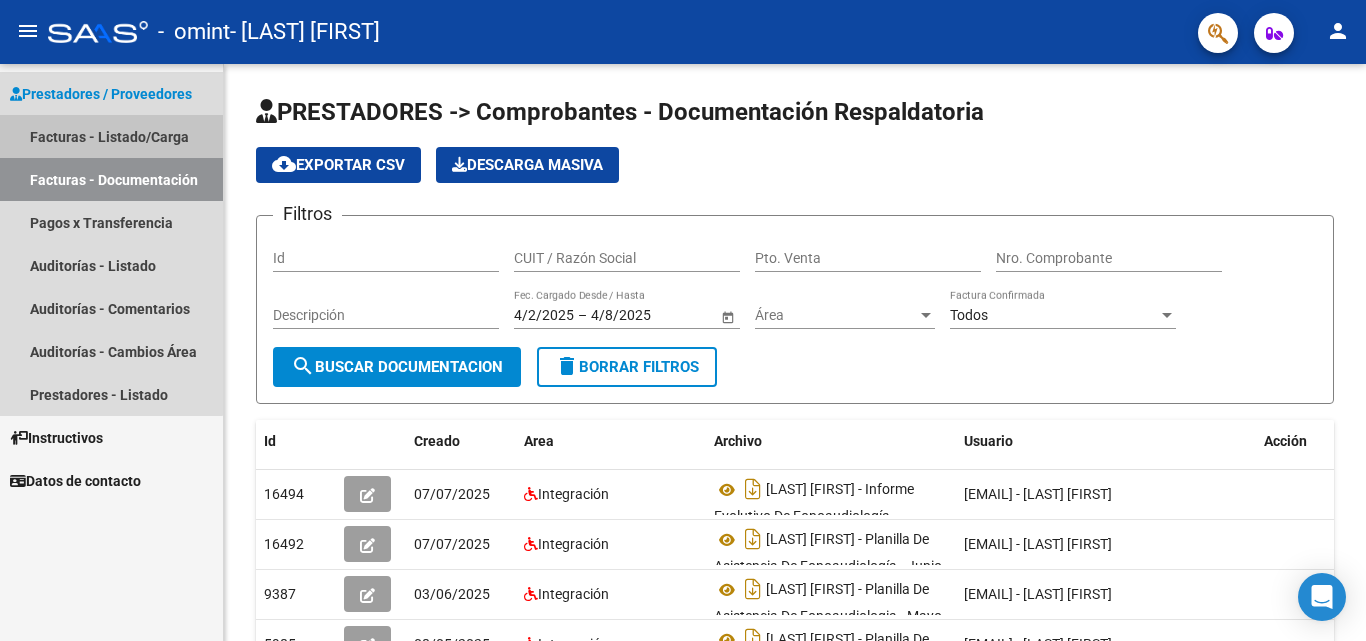 click on "Facturas - Listado/Carga" at bounding box center (111, 136) 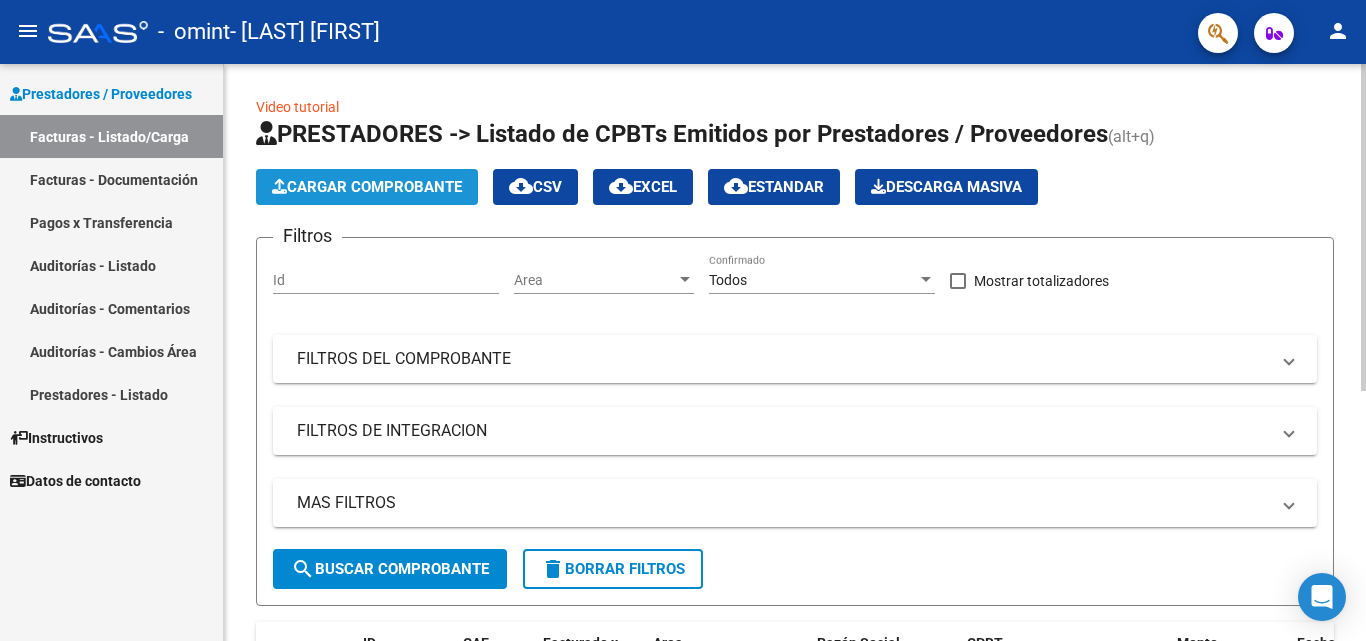 click on "Cargar Comprobante" 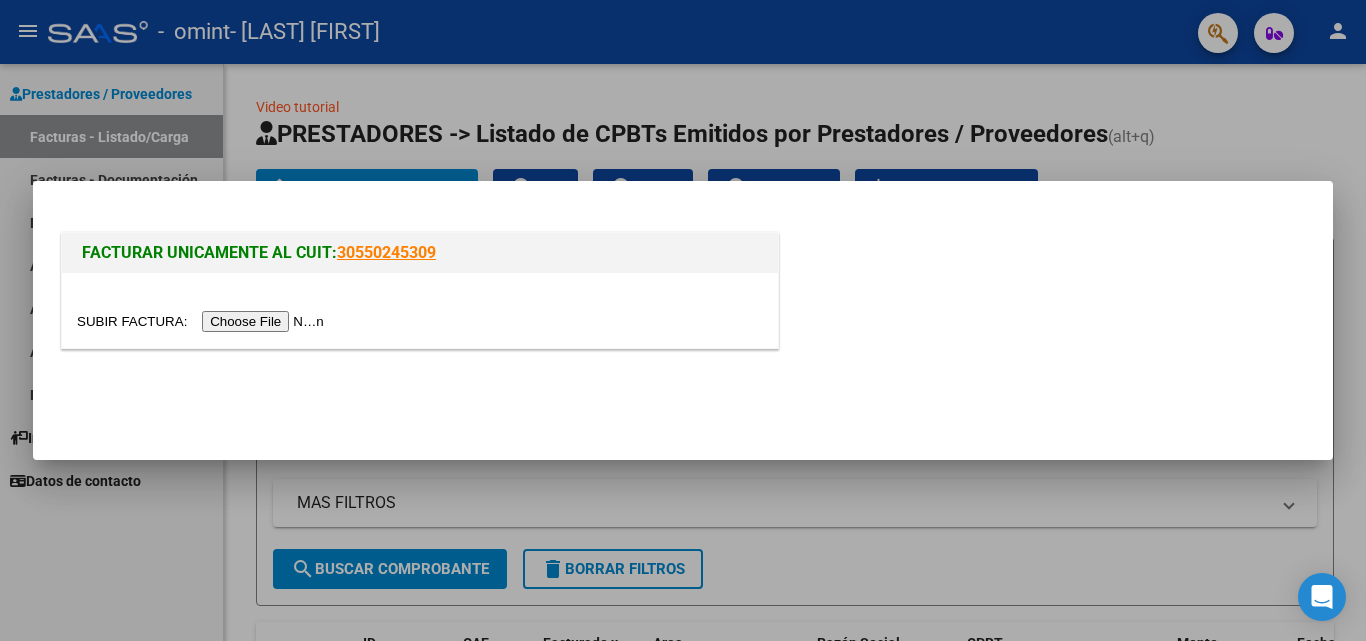 click at bounding box center (203, 321) 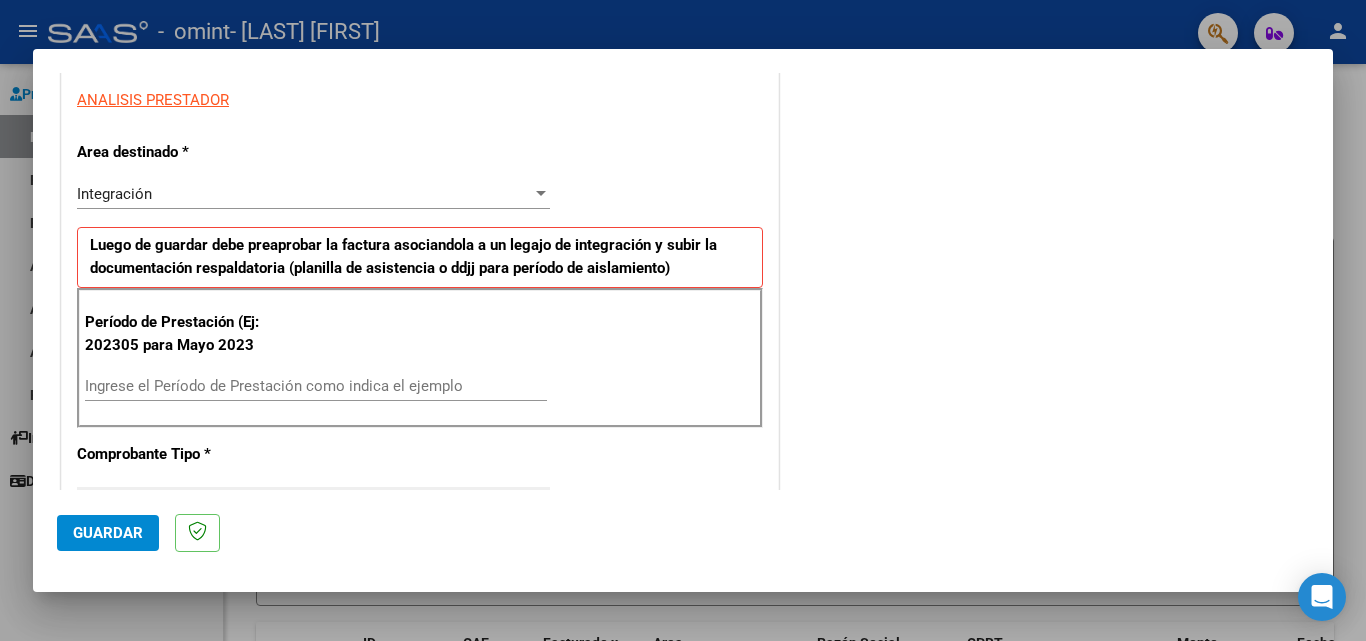 scroll, scrollTop: 456, scrollLeft: 0, axis: vertical 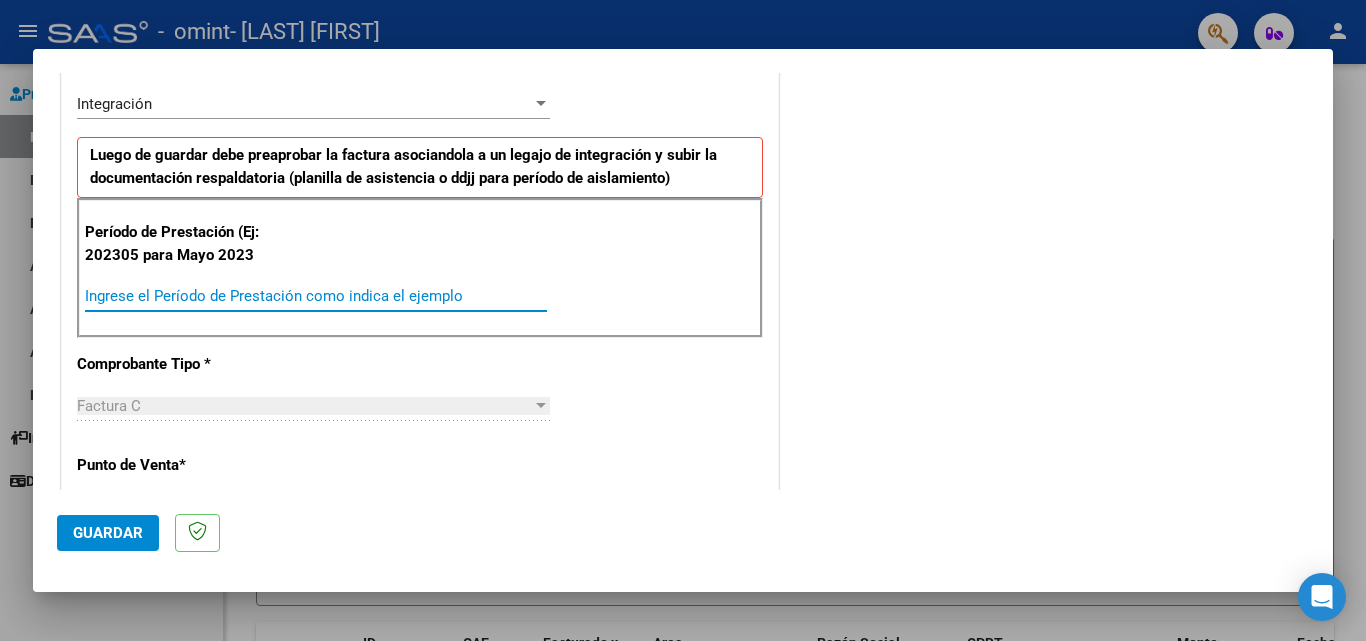 click on "Ingrese el Período de Prestación como indica el ejemplo" at bounding box center [316, 296] 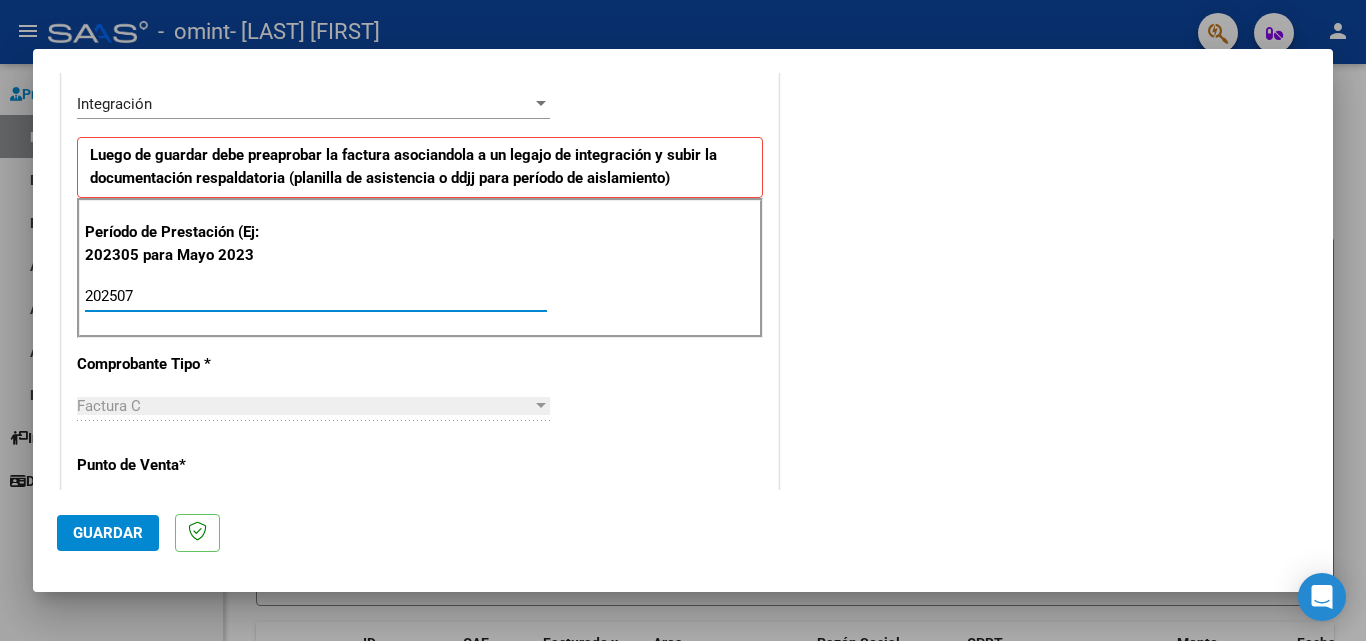 type on "202507" 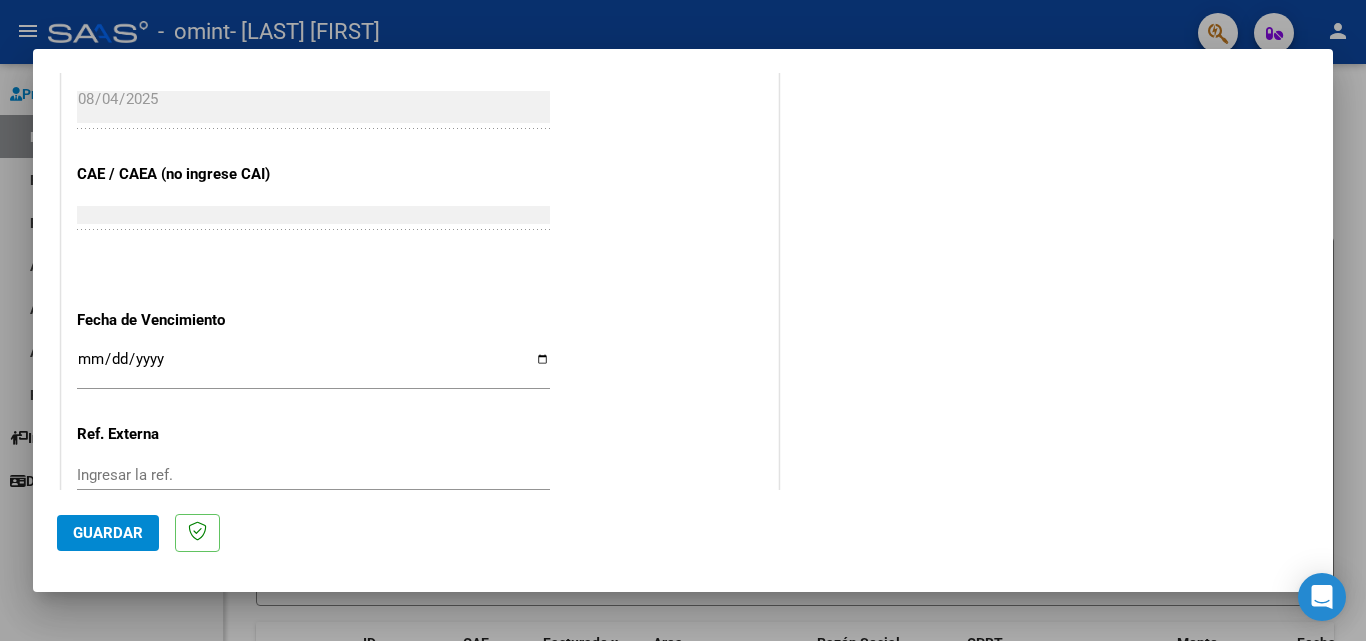 scroll, scrollTop: 1170, scrollLeft: 0, axis: vertical 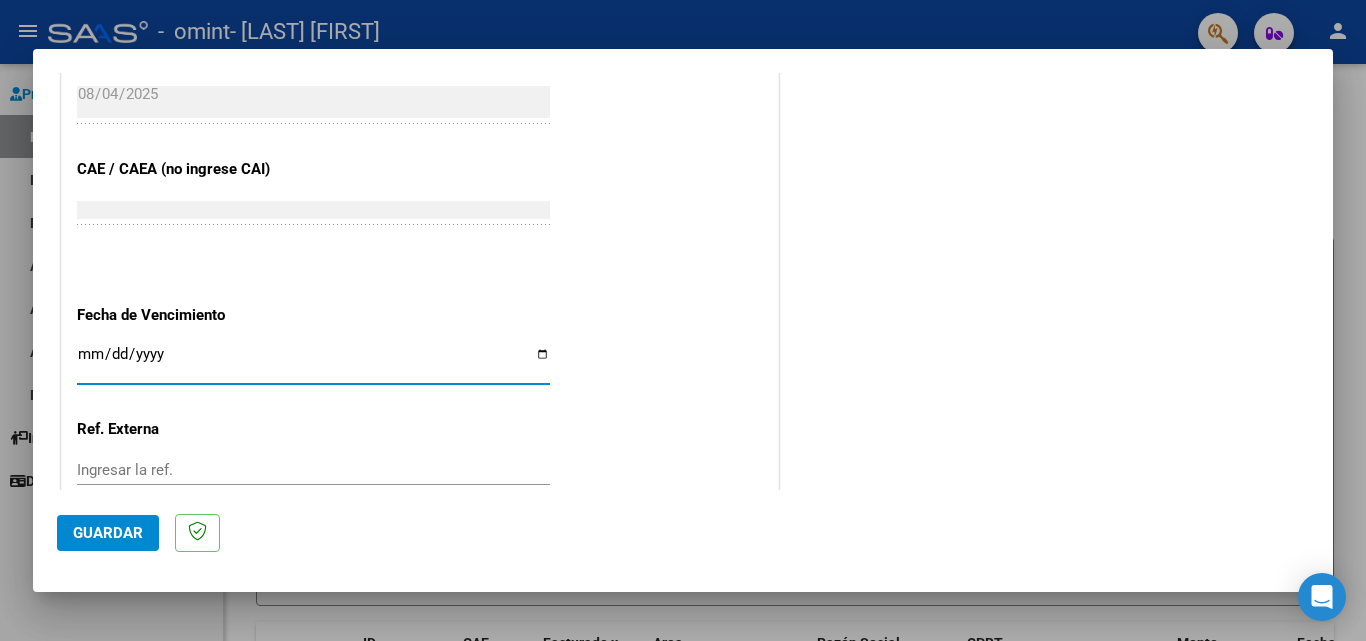 click on "Ingresar la fecha" at bounding box center [313, 362] 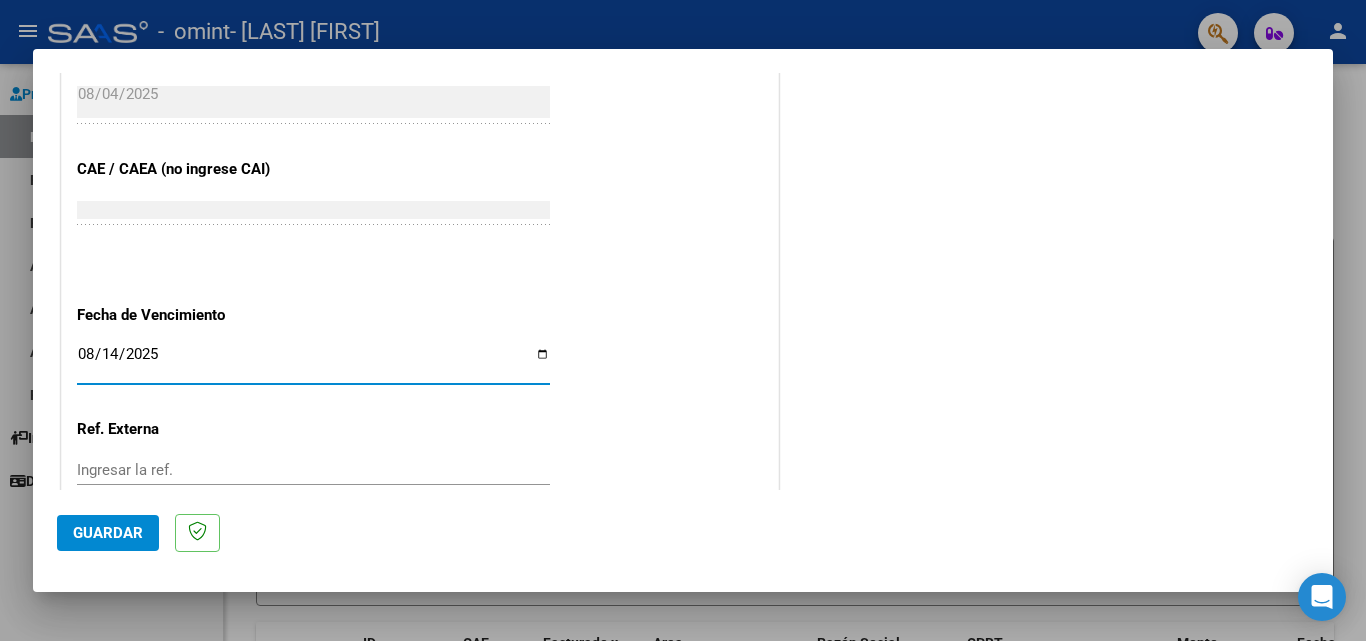 type on "2025-08-14" 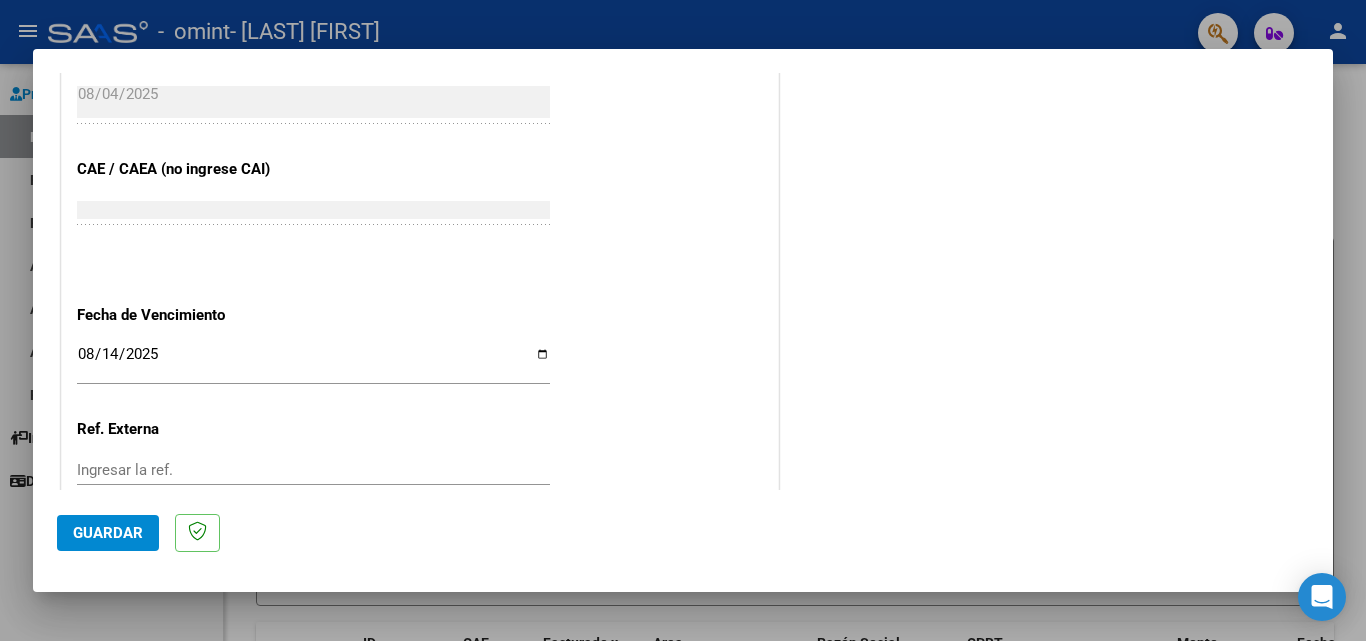 click on "CUIT * [CUIT] Ingresar CUIT ANALISIS PRESTADOR Area destinado * Integración Seleccionar Area Luego de guardar debe preaprobar la factura asociandola a un legajo de integración y subir la documentación respaldatoria (planilla de asistencia o ddjj para período de aislamiento) Período de Prestación (Ej: 202305 para Mayo 2023 202507 Ingrese el Período de Prestación como indica el ejemplo Comprobante Tipo * Factura C Seleccionar Tipo Punto de Venta * 4 Ingresar el Nro. Número * 111 Ingresar el Nro. Monto * $ 98.964,88 Ingresar el monto Fecha del Cpbt. * [DATE] Ingresar la fecha CAE / CAEA (no ingrese CAI) [CAE] Ingresar el CAE o CAEA (no ingrese CAI) Fecha de Vencimiento [DATE] Ingresar la fecha Ref. Externa Ingresar la ref. N° Liquidación Ingresar el N° Liquidación" at bounding box center [420, -114] 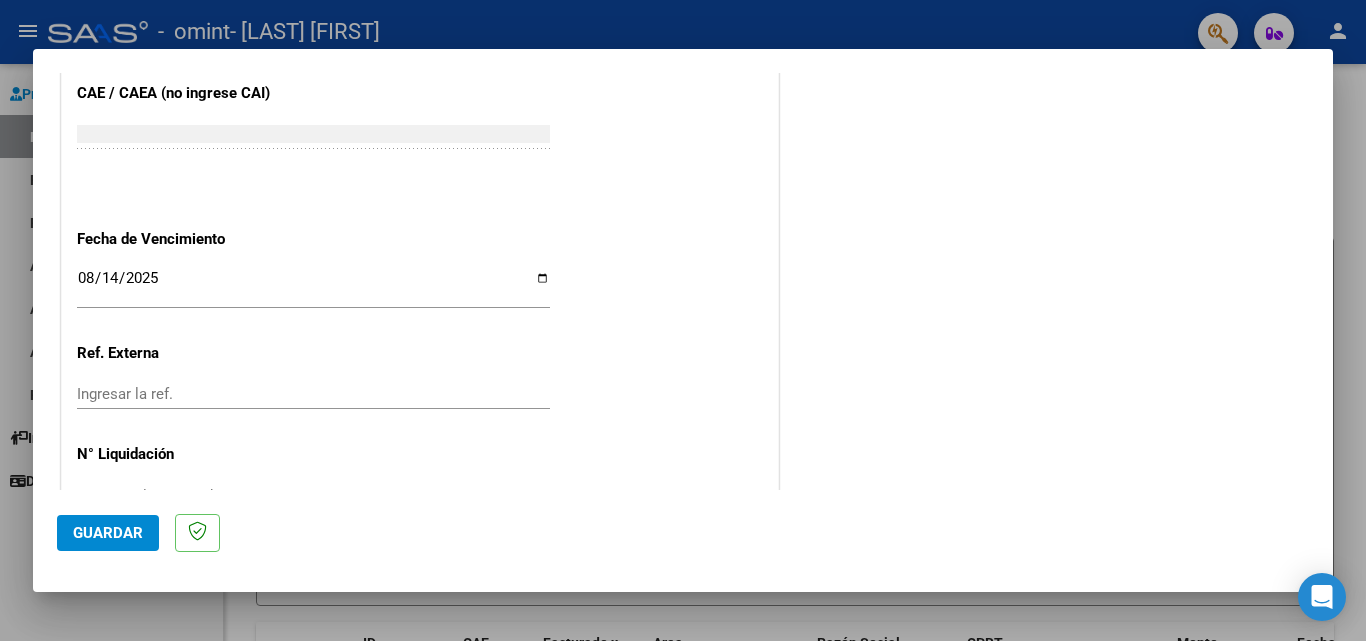 scroll, scrollTop: 1305, scrollLeft: 0, axis: vertical 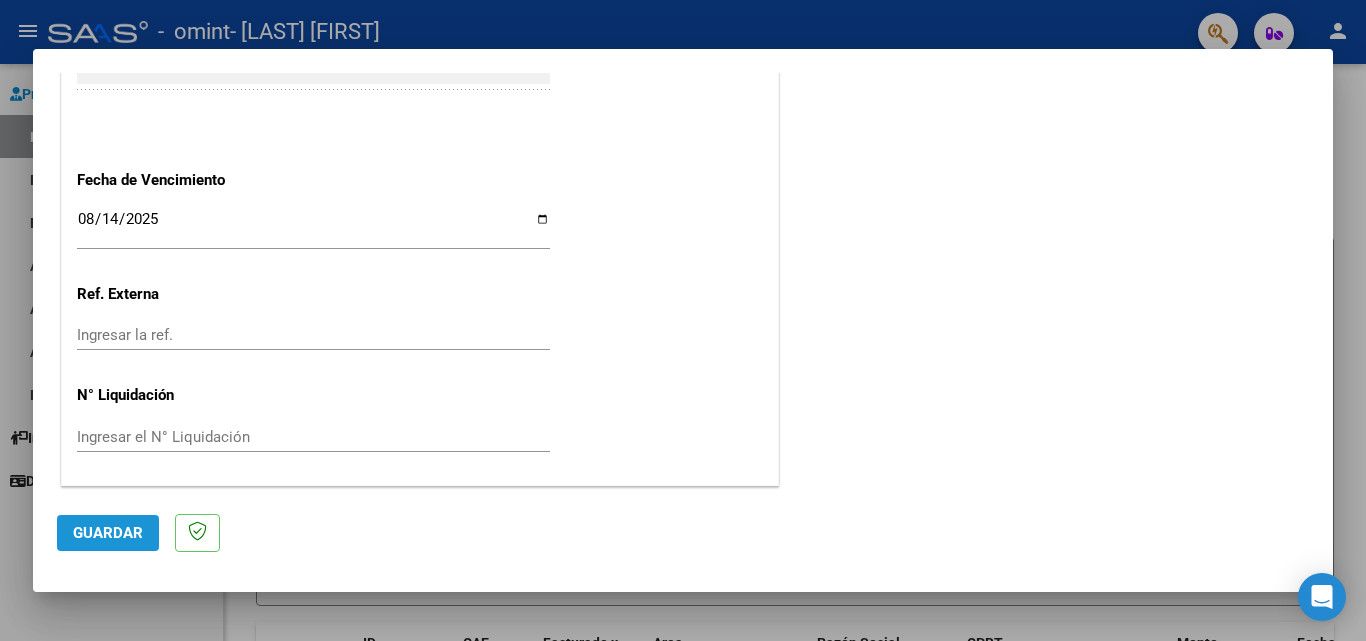 click on "Guardar" 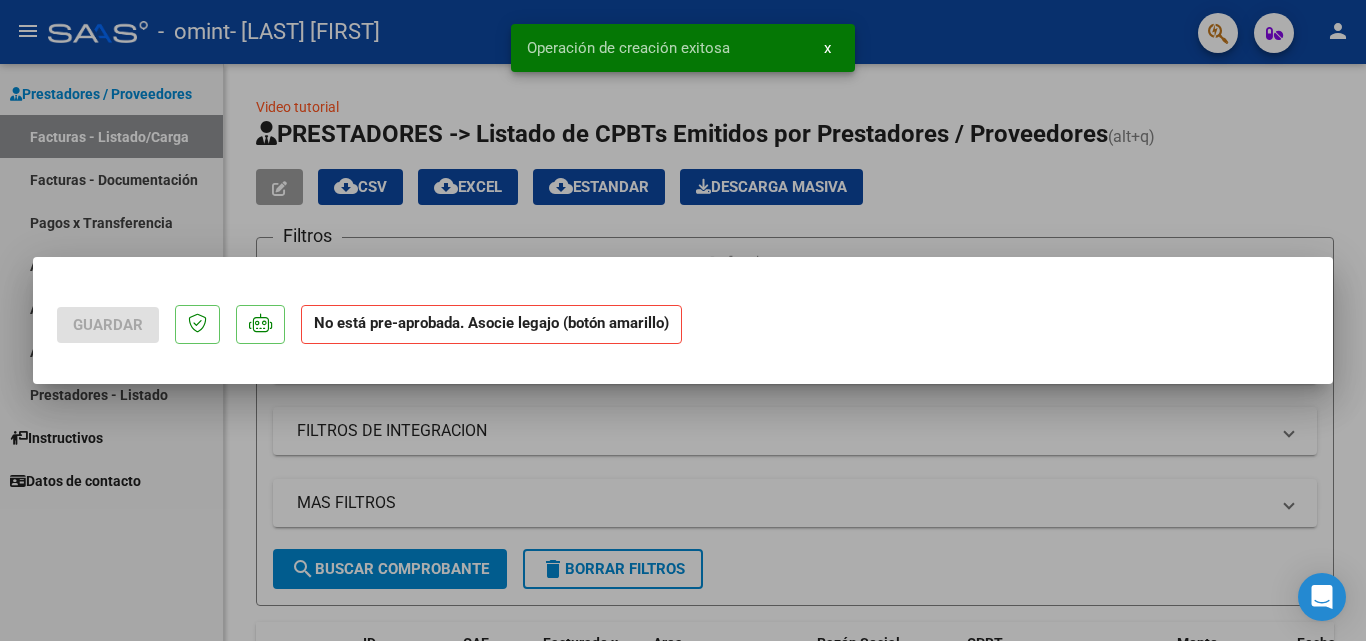 scroll, scrollTop: 0, scrollLeft: 0, axis: both 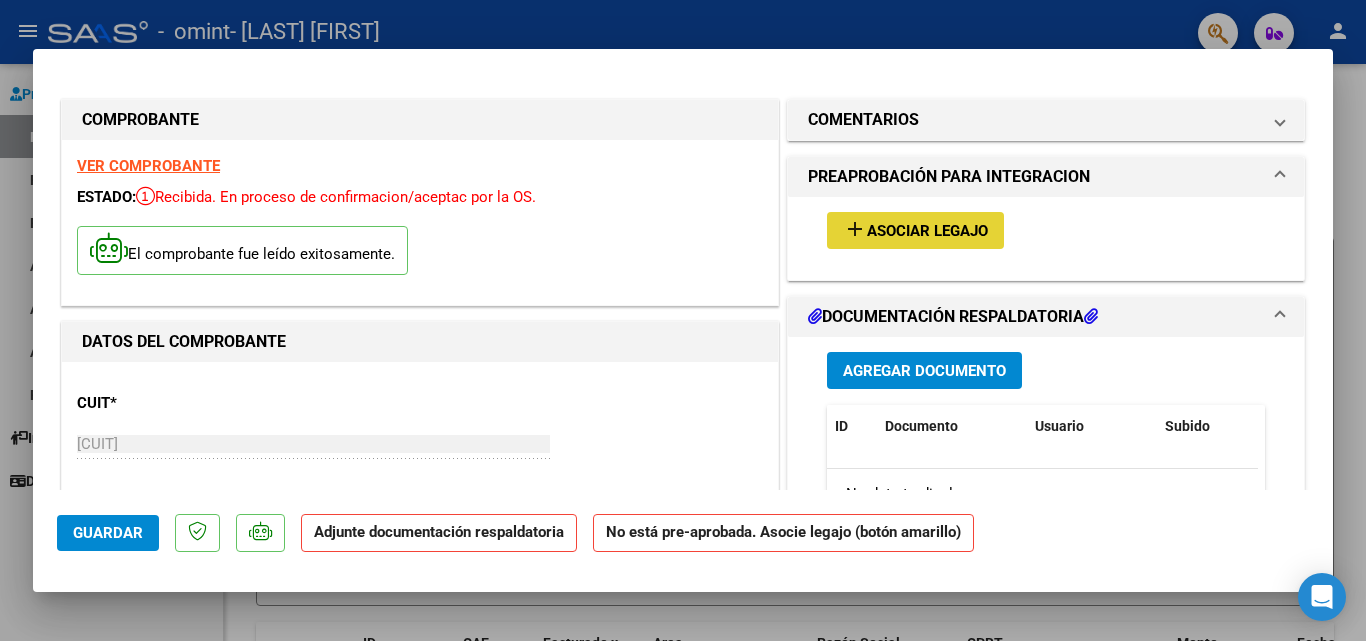 click on "Asociar Legajo" at bounding box center (927, 231) 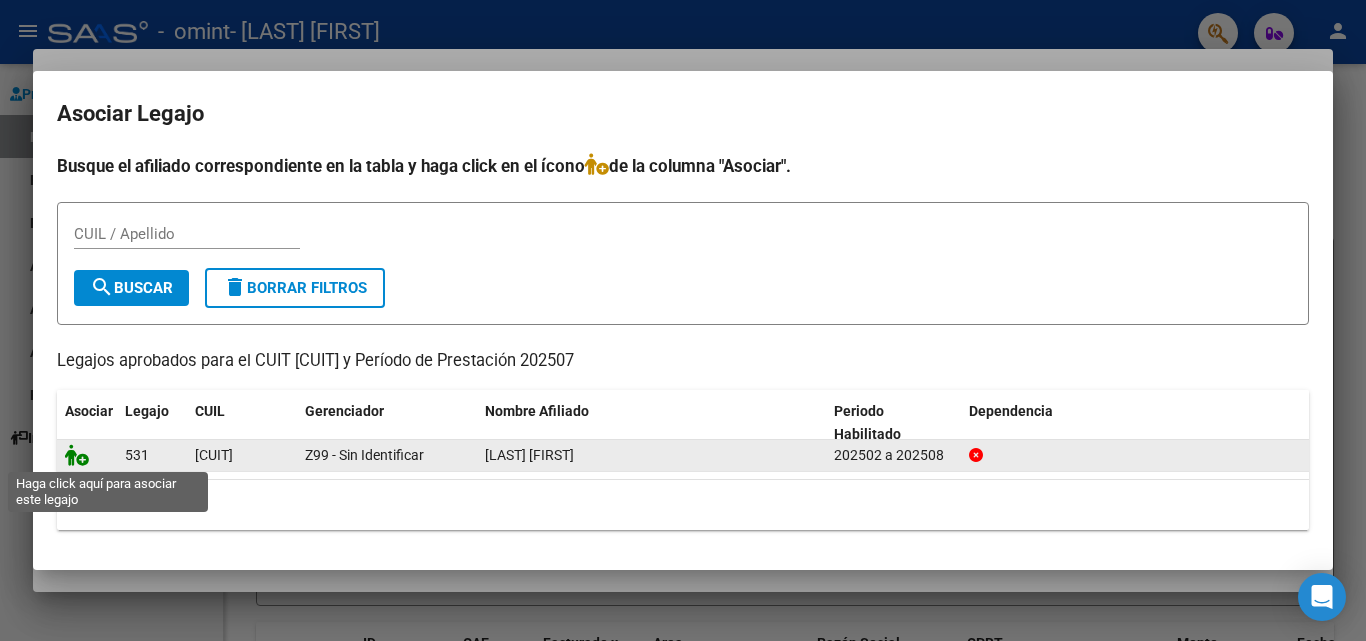 click 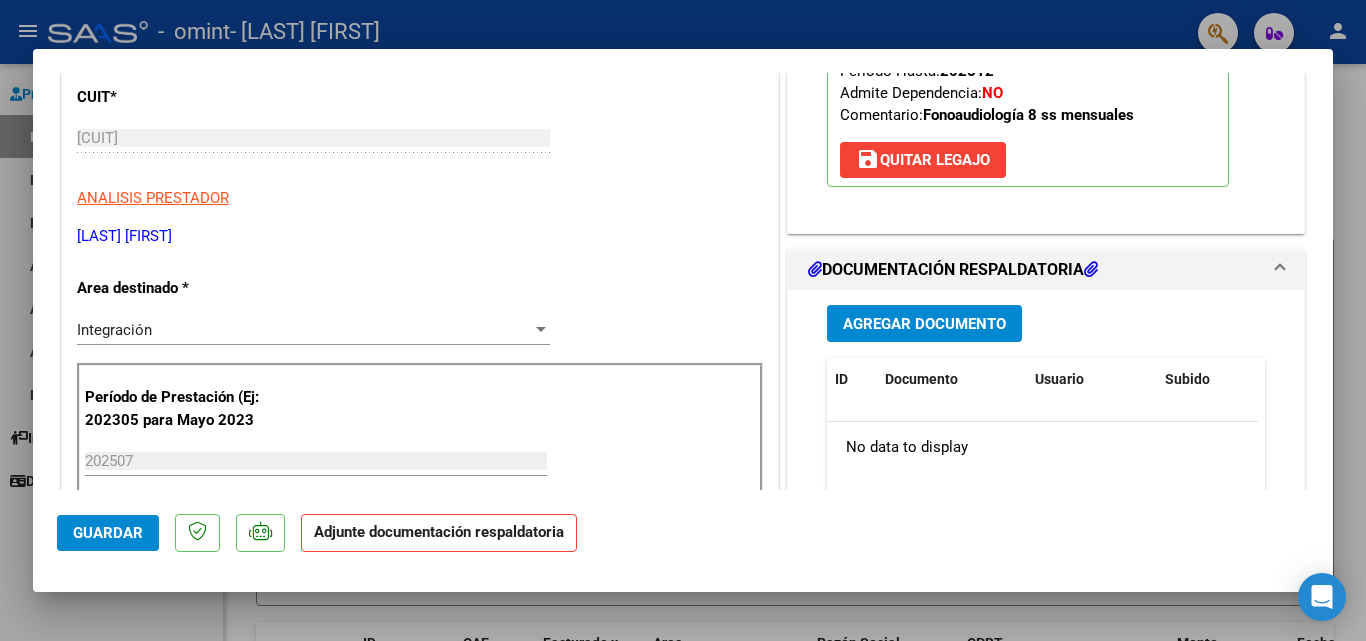 scroll, scrollTop: 409, scrollLeft: 0, axis: vertical 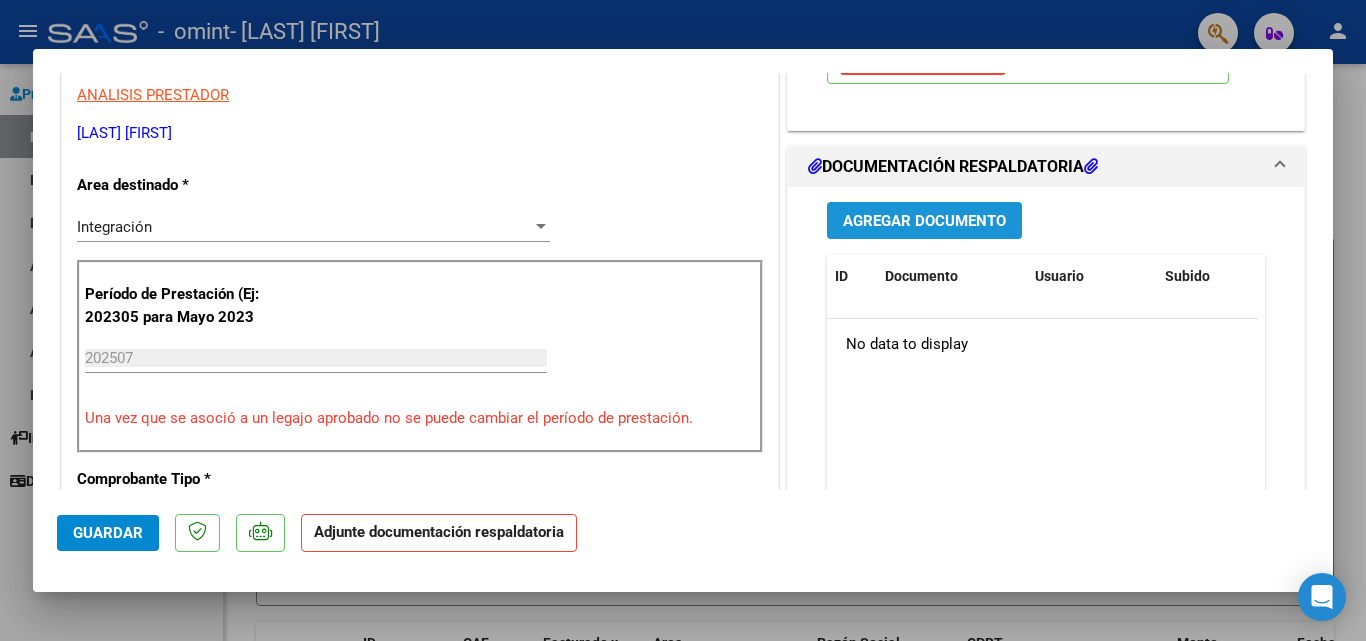 click on "Agregar Documento" at bounding box center [924, 221] 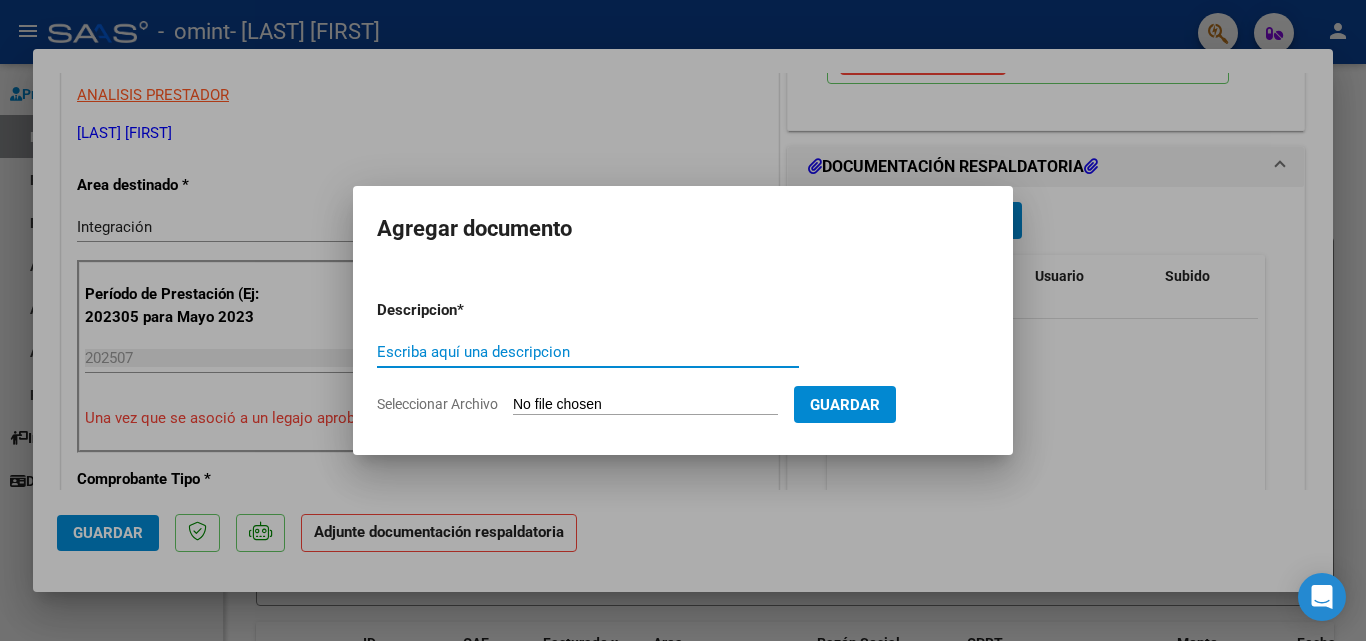 click on "Escriba aquí una descripcion" at bounding box center (588, 352) 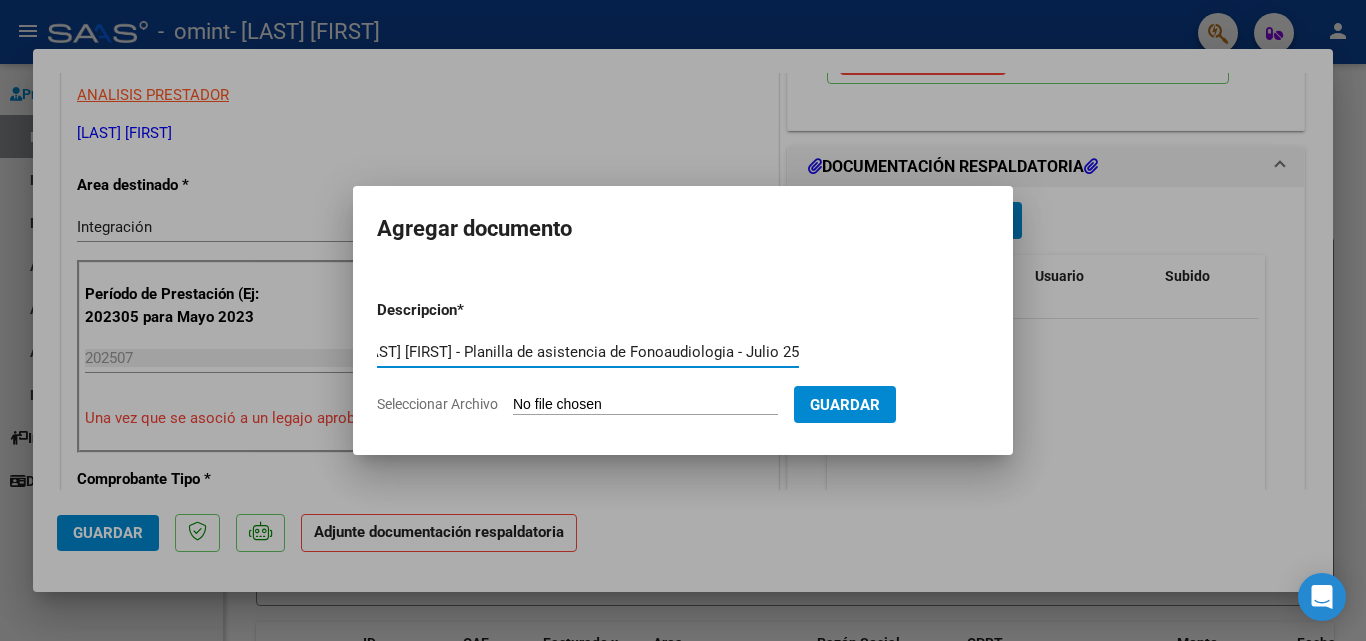 scroll, scrollTop: 0, scrollLeft: 42, axis: horizontal 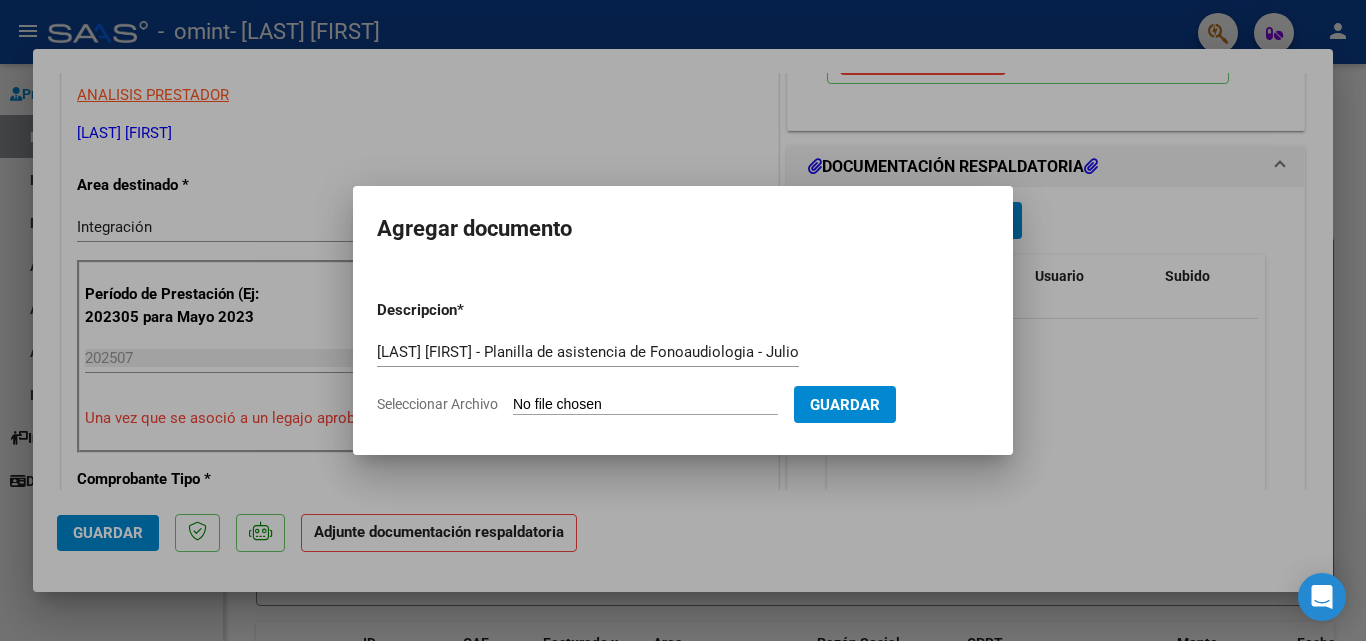 click on "Seleccionar Archivo" at bounding box center (645, 405) 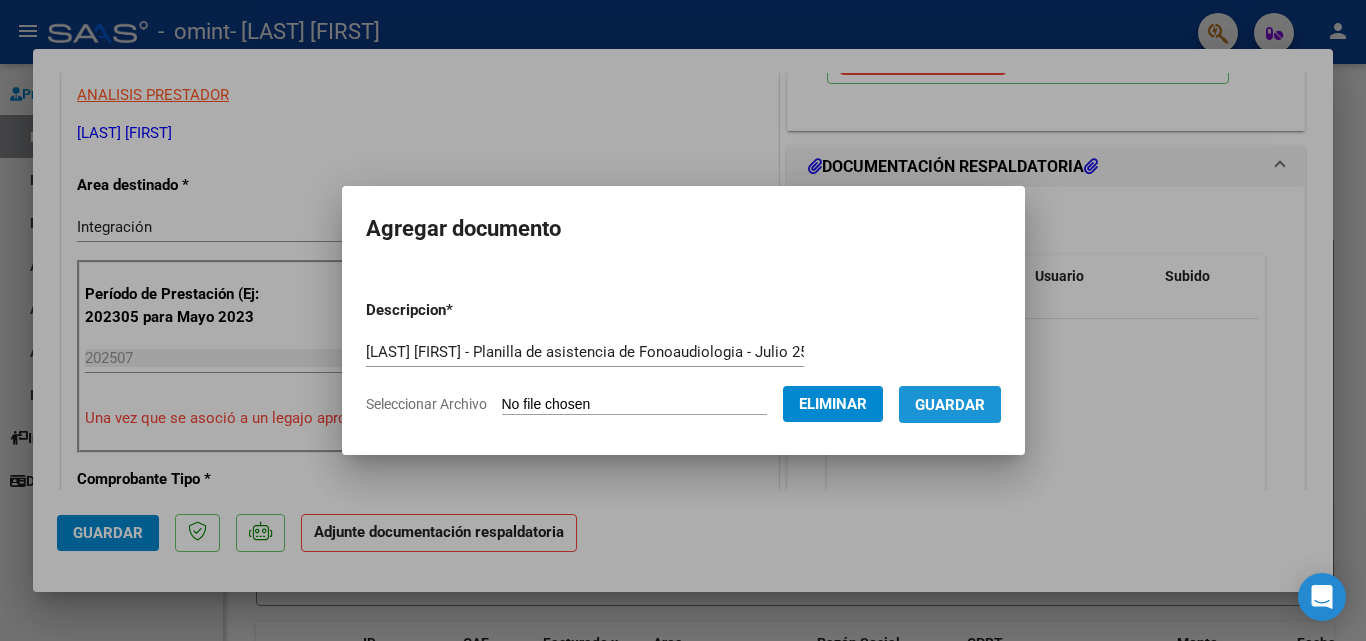 click on "Guardar" at bounding box center [950, 405] 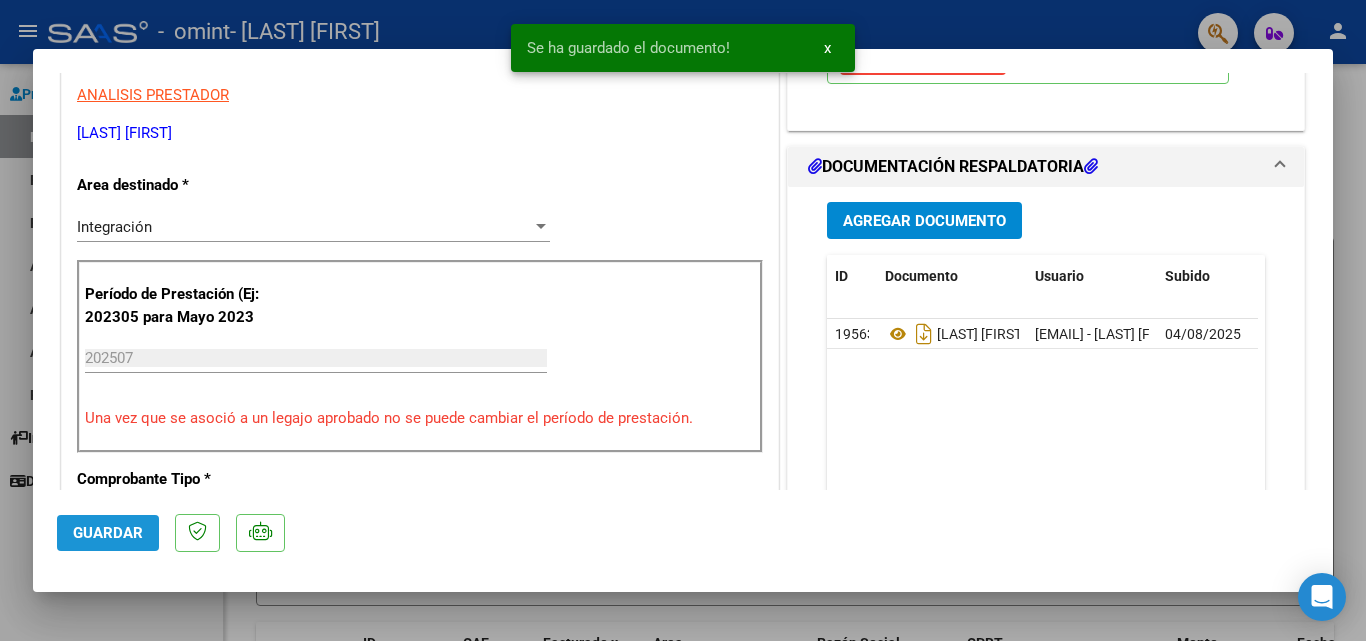 click on "Guardar" 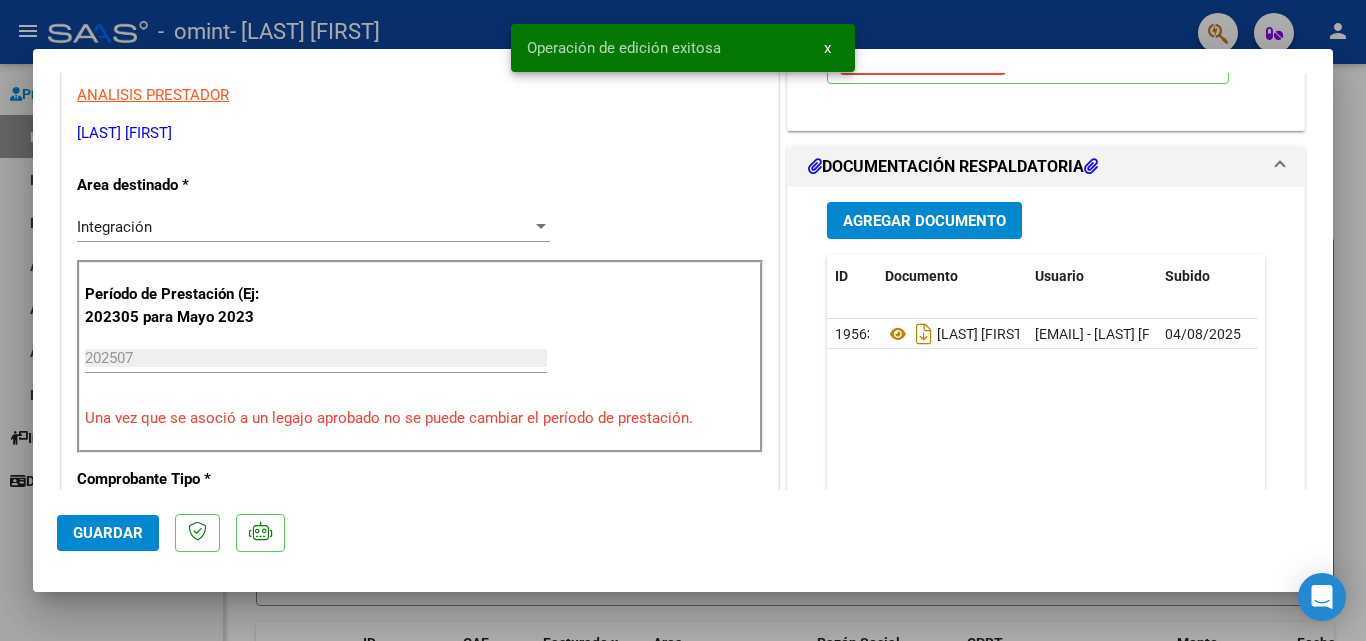 click at bounding box center [683, 320] 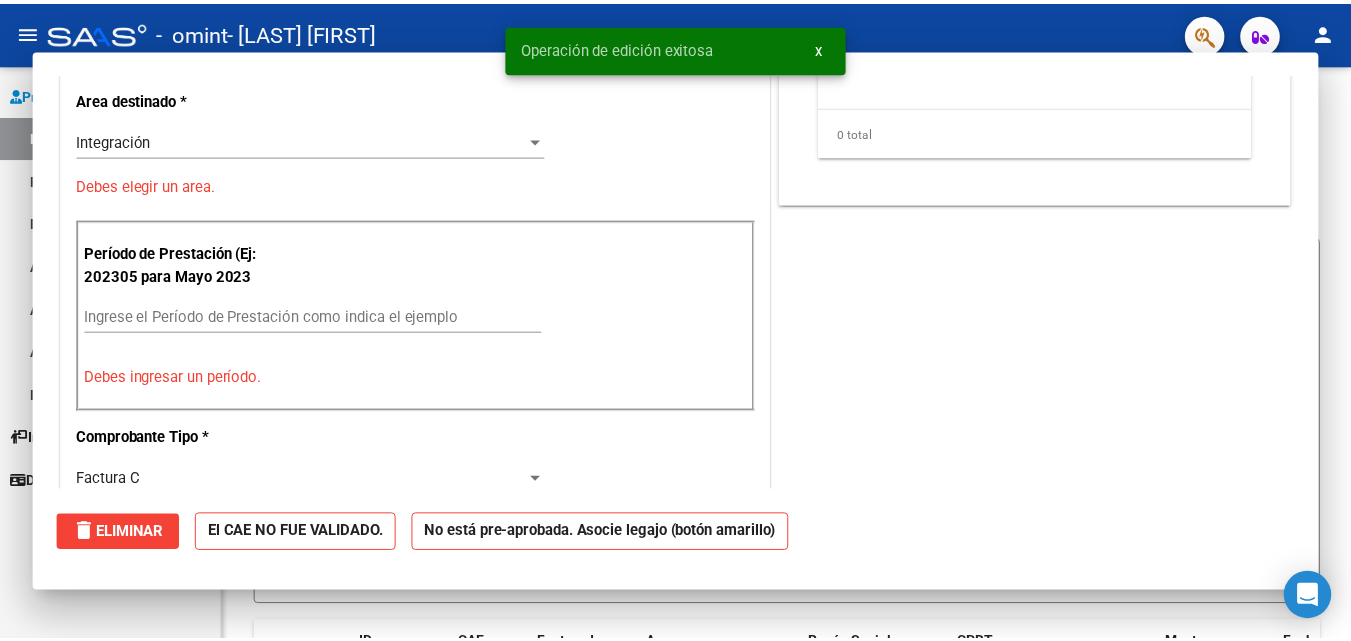 scroll, scrollTop: 0, scrollLeft: 0, axis: both 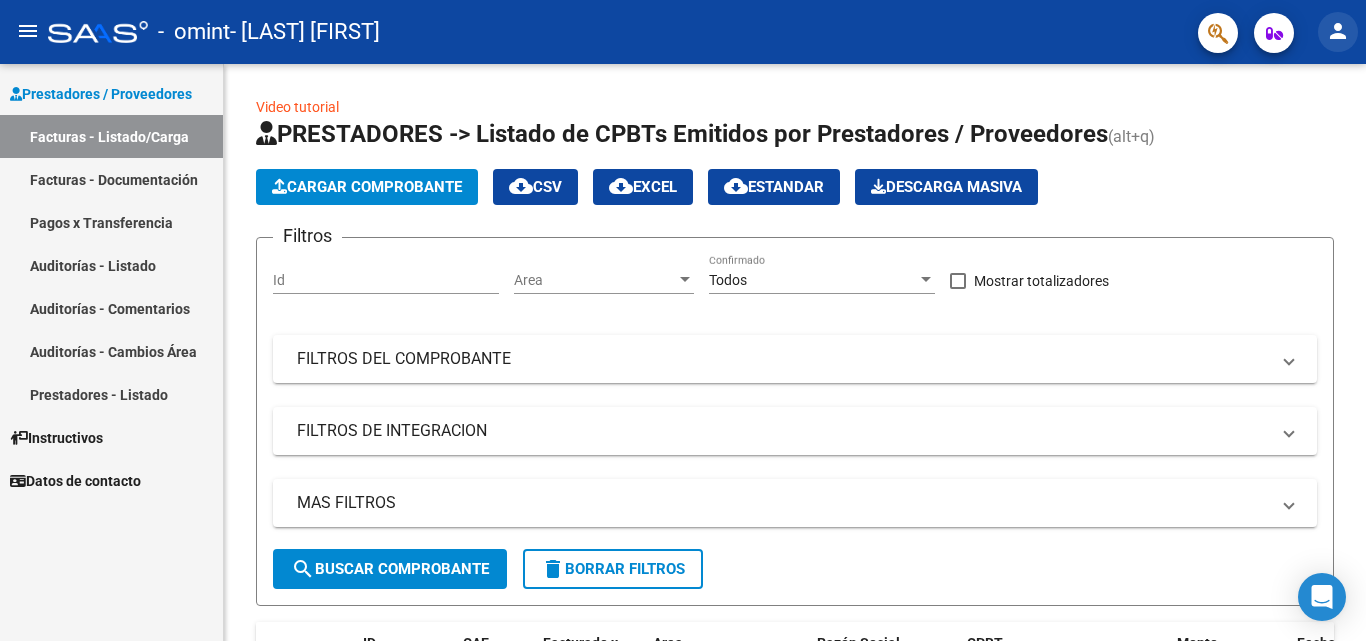 click on "person" 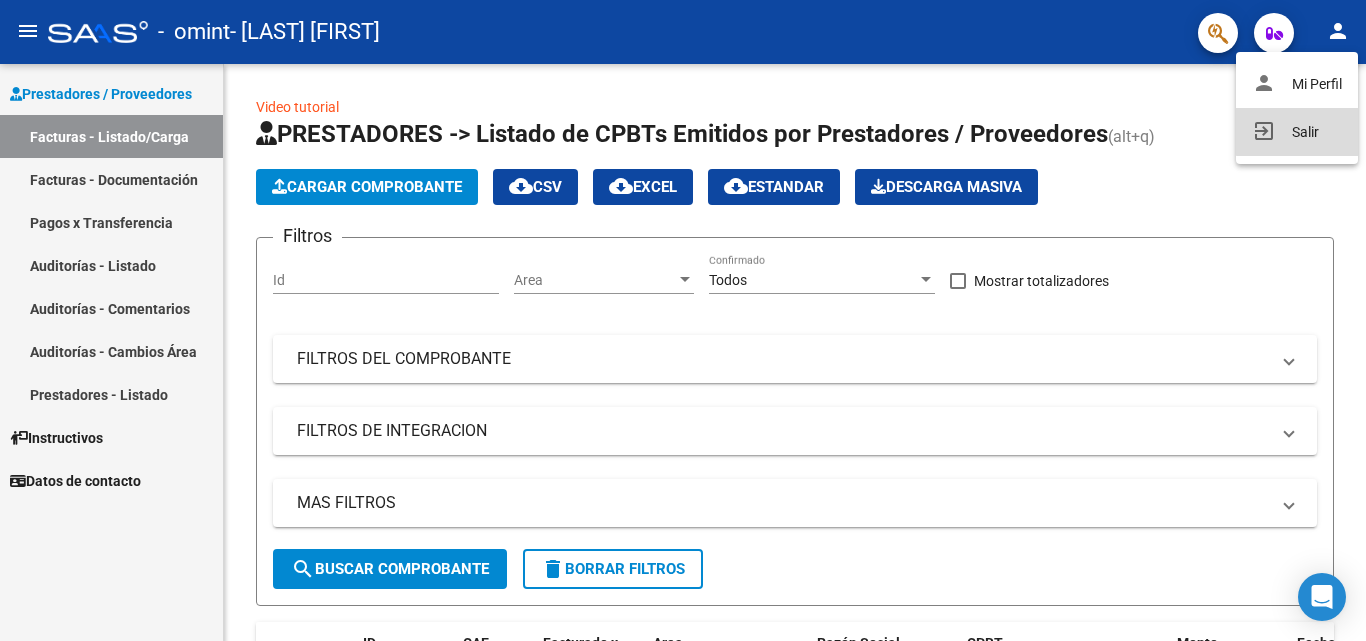click on "exit_to_app  Salir" at bounding box center (1297, 132) 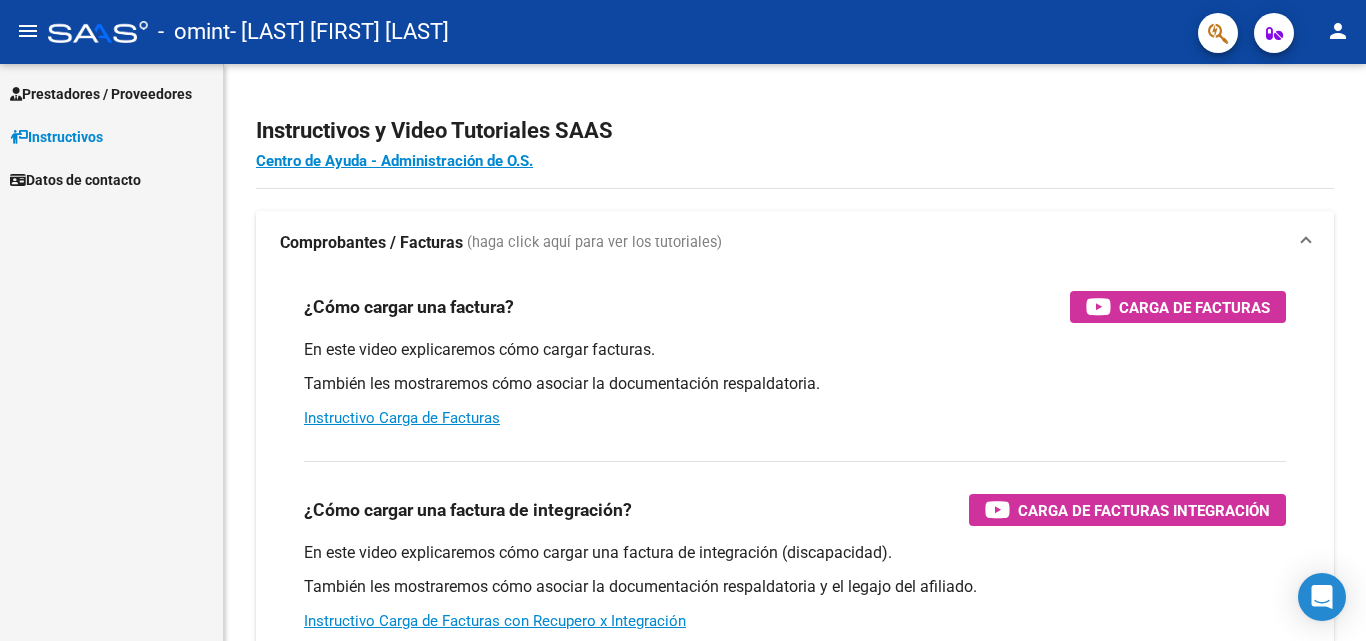 scroll, scrollTop: 0, scrollLeft: 0, axis: both 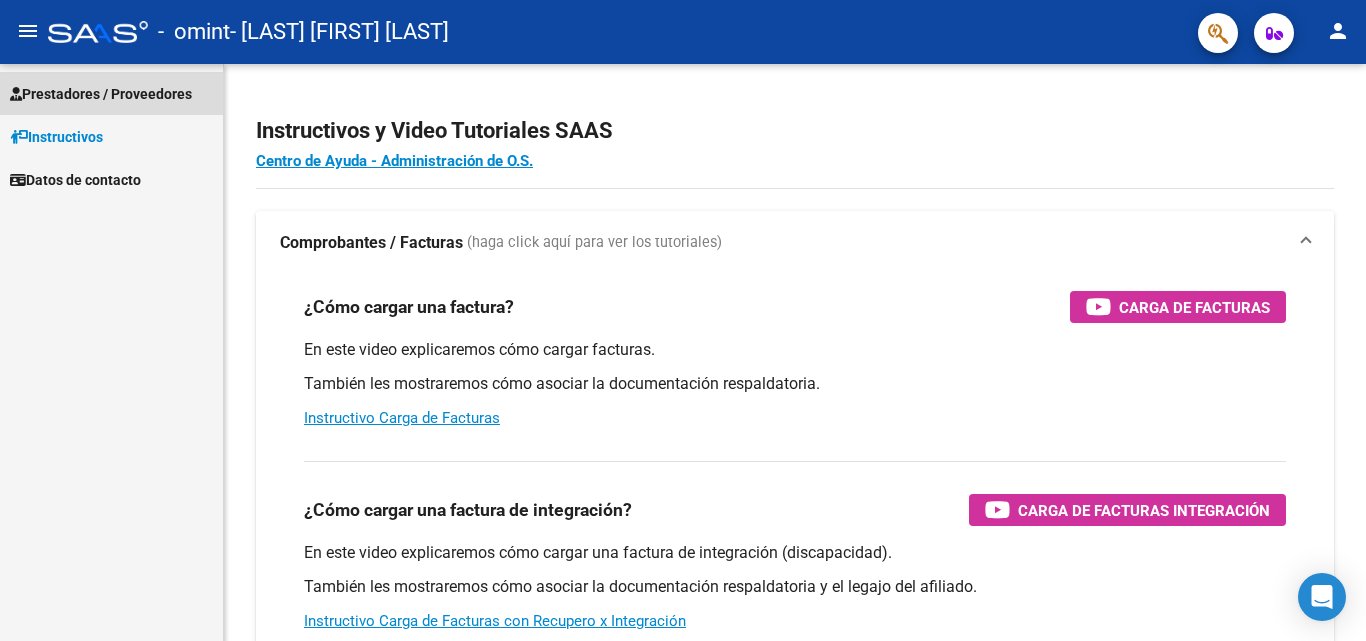 click on "Prestadores / Proveedores" at bounding box center [101, 94] 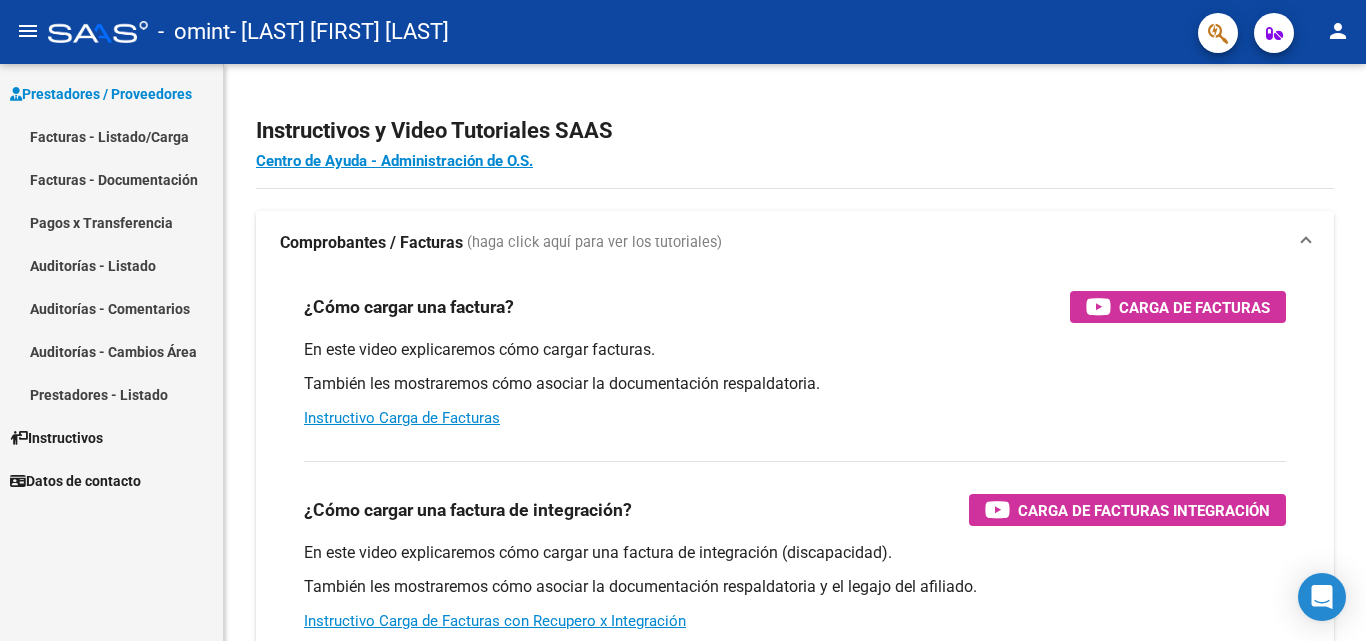 click on "Facturas - Listado/Carga" at bounding box center [111, 136] 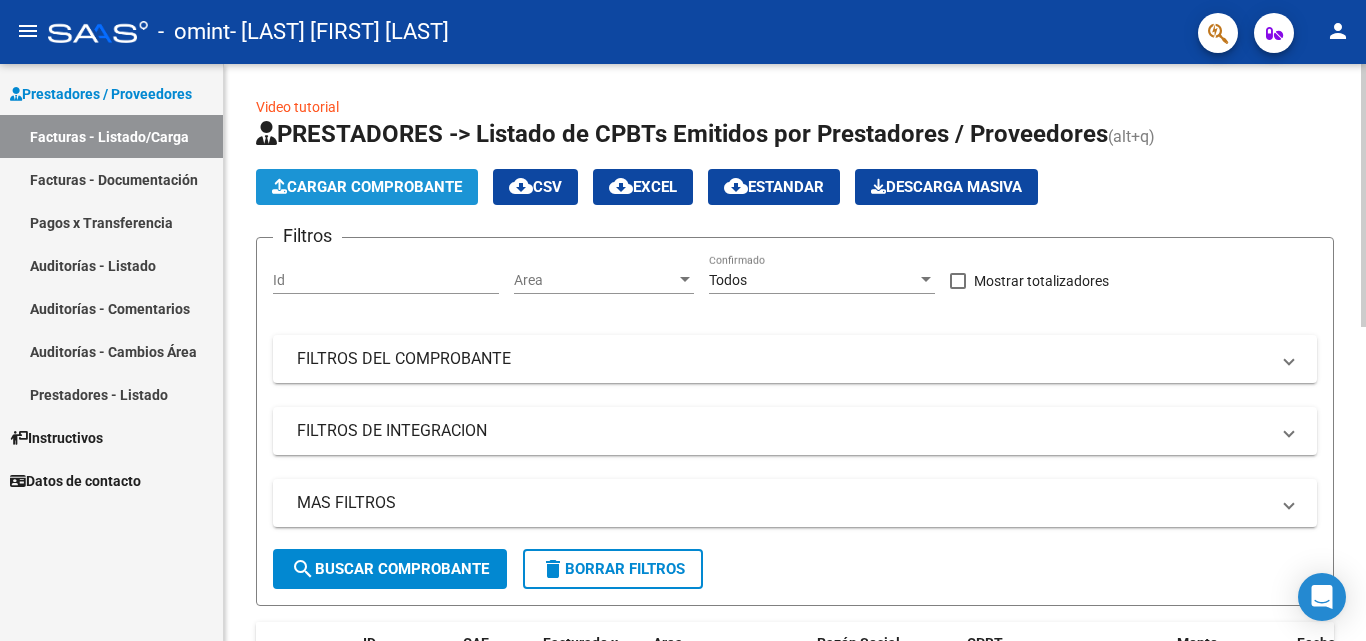 click on "Cargar Comprobante" 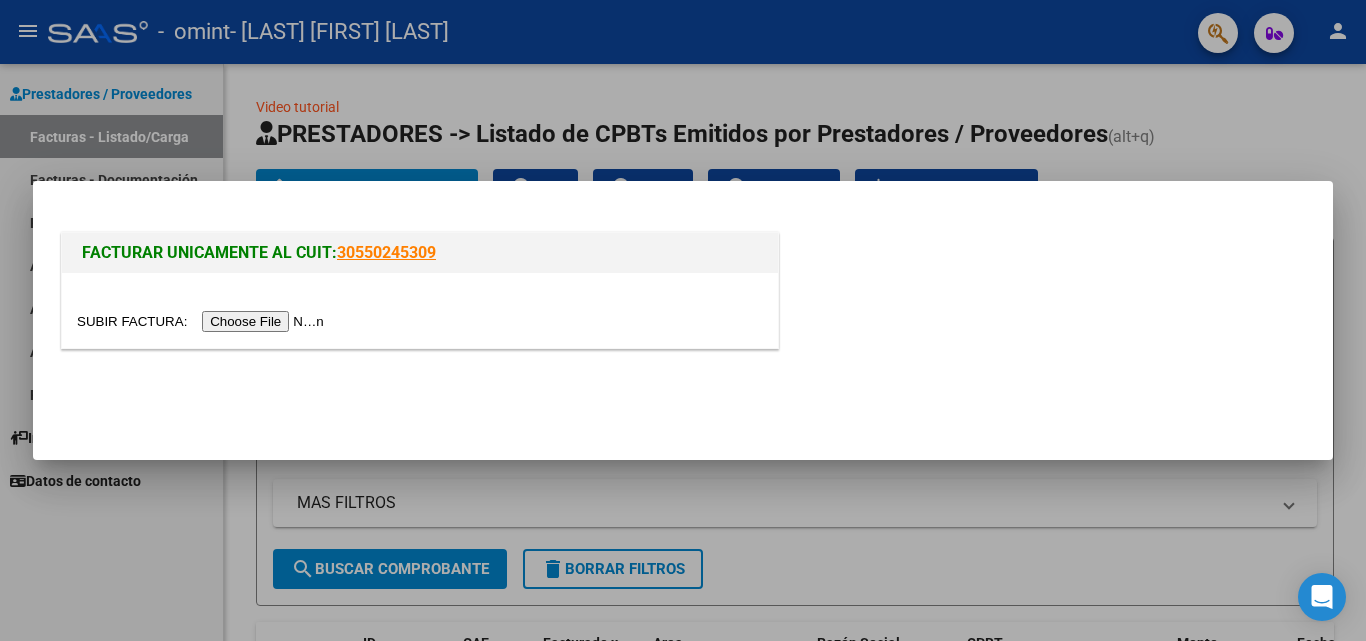 click at bounding box center (203, 321) 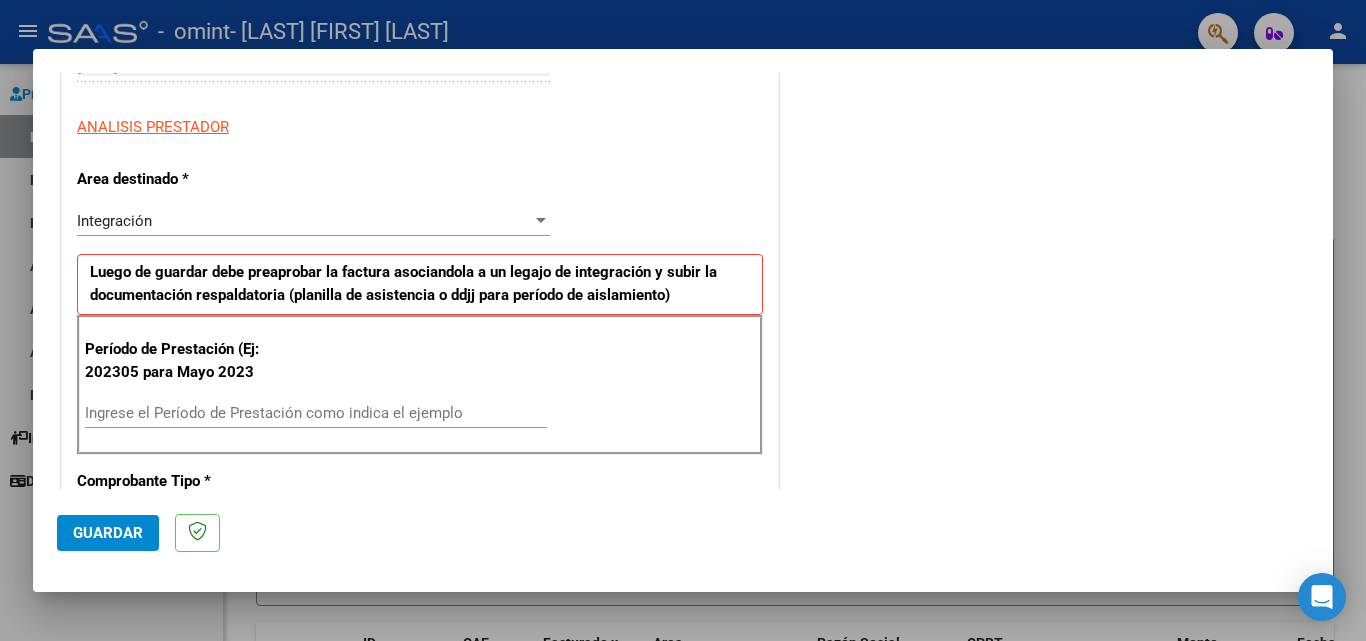 scroll, scrollTop: 461, scrollLeft: 0, axis: vertical 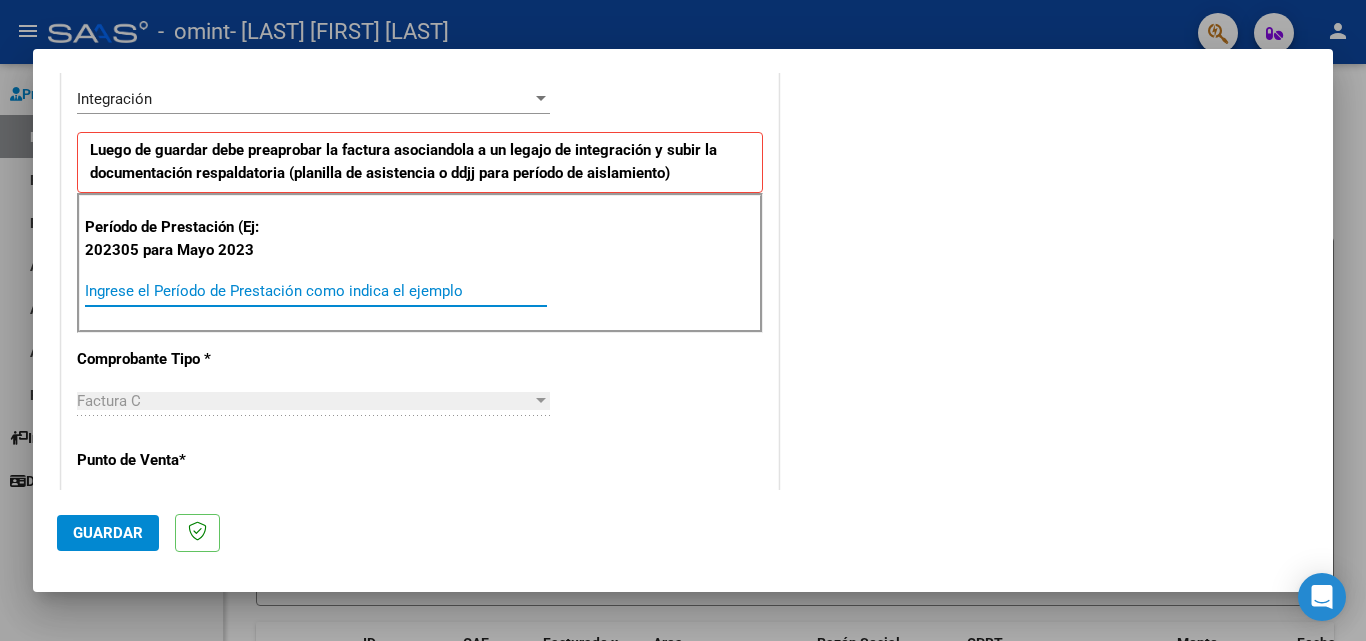click on "Ingrese el Período de Prestación como indica el ejemplo" at bounding box center (316, 291) 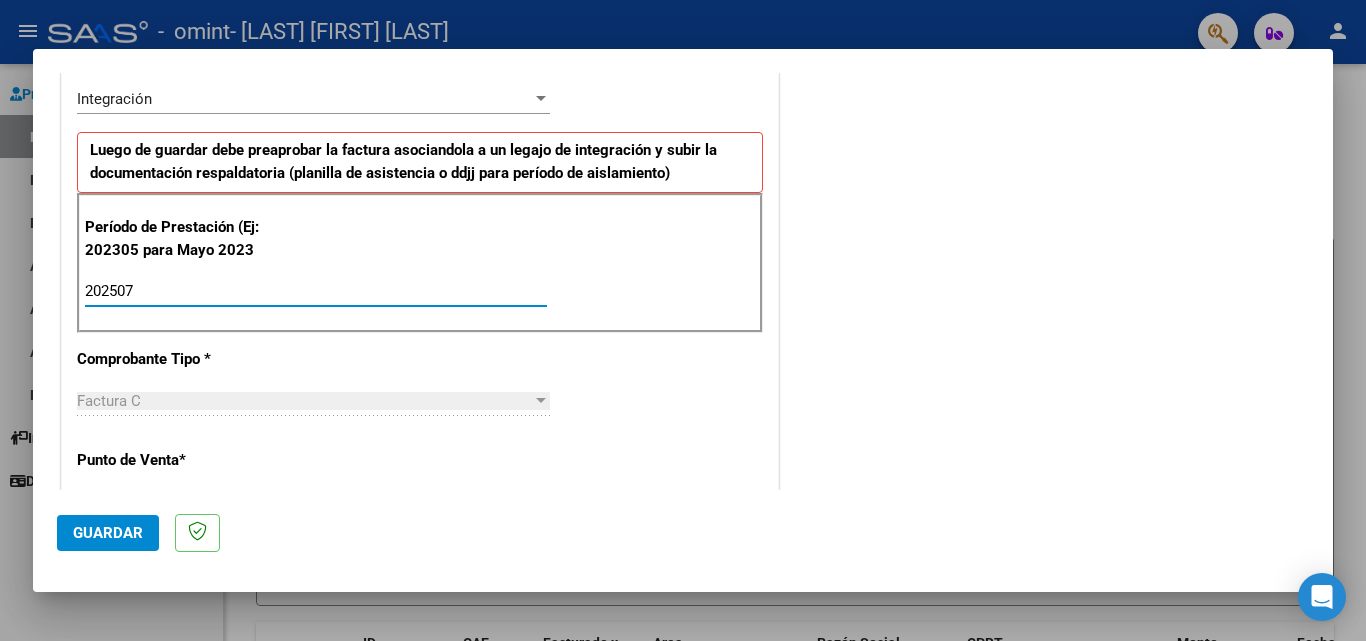 type on "202507" 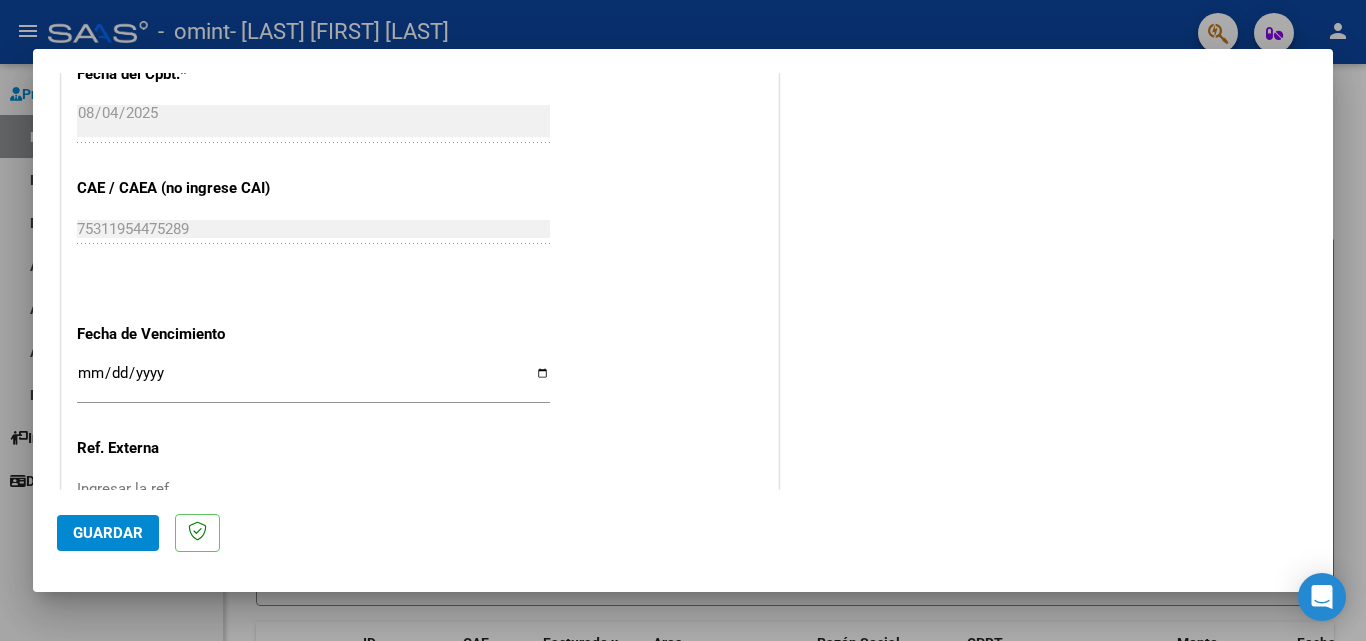 scroll, scrollTop: 1210, scrollLeft: 0, axis: vertical 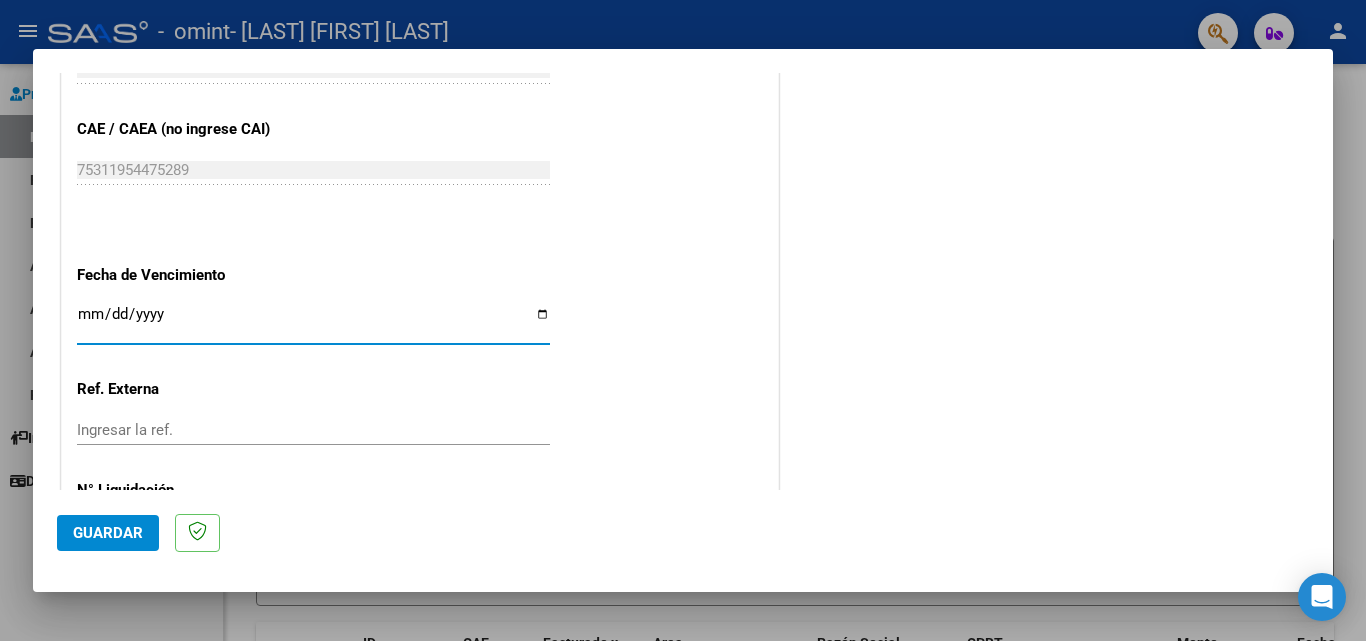 click on "Ingresar la fecha" at bounding box center (313, 322) 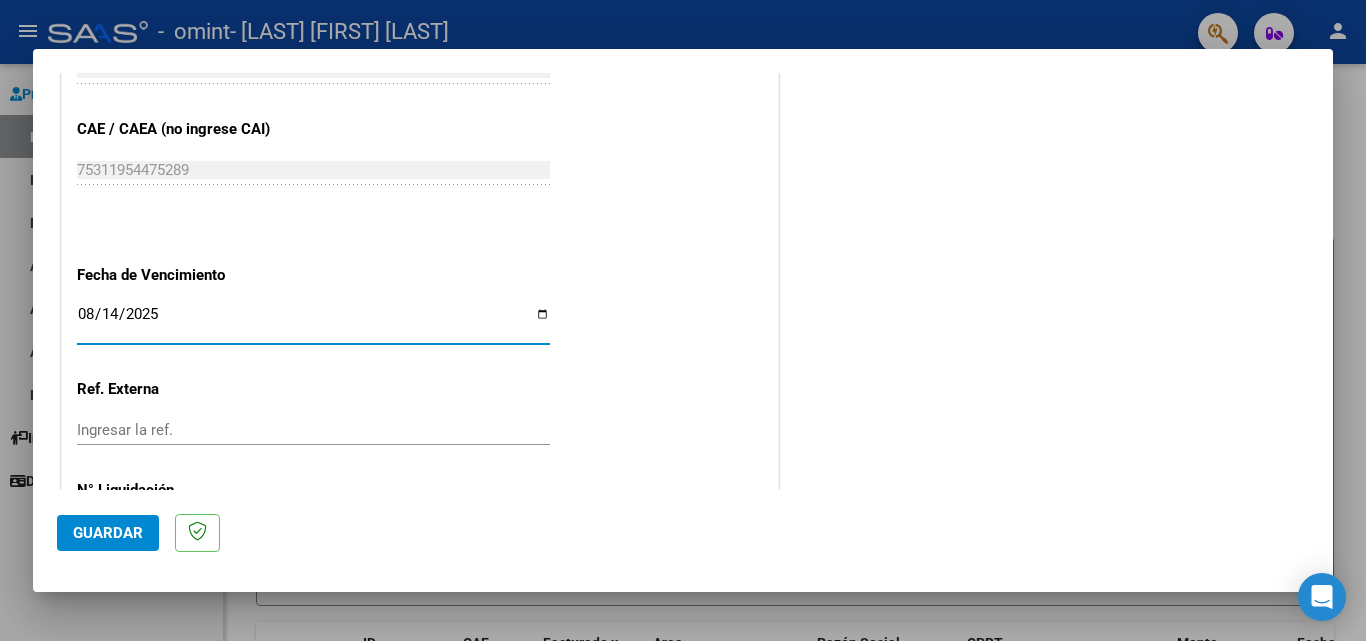 type on "2025-08-14" 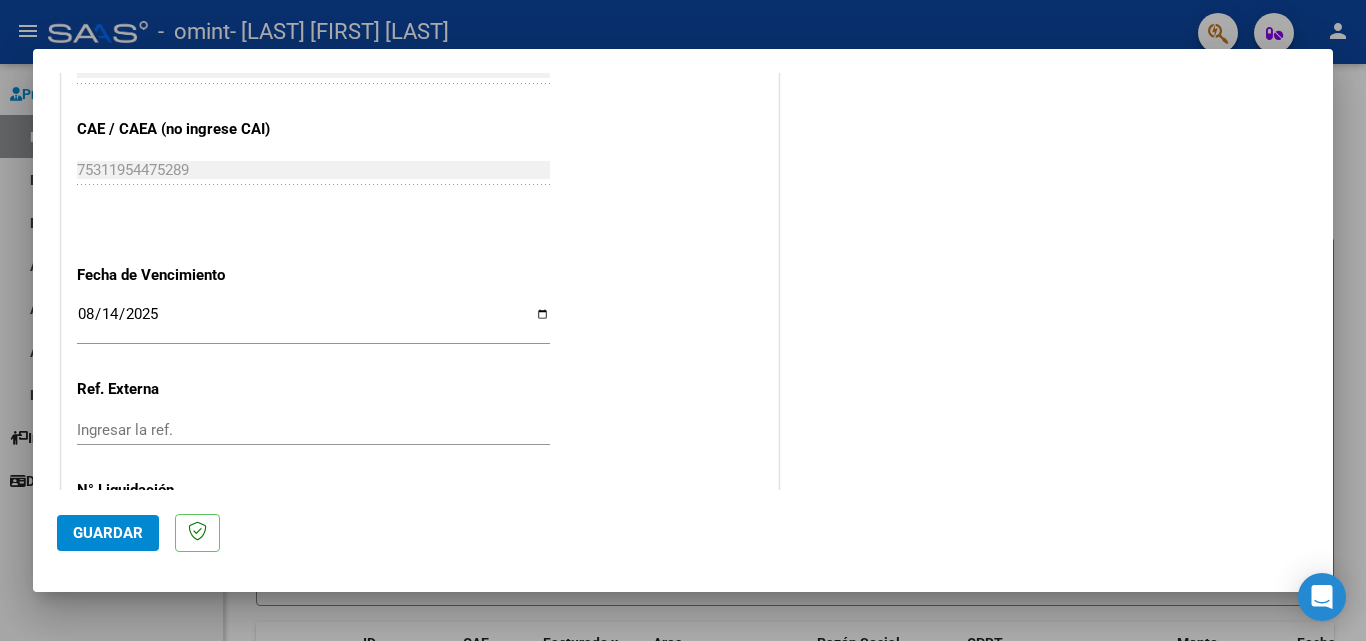 click on "CUIT  *   27-23851801-1 Ingresar CUIT  ANALISIS PRESTADOR  Area destinado * Integración Seleccionar Area Luego de guardar debe preaprobar la factura asociandola a un legajo de integración y subir la documentación respaldatoria (planilla de asistencia o ddjj para período de aislamiento)  Período de Prestación (Ej: 202305 para Mayo 2023    202507 Ingrese el Período de Prestación como indica el ejemplo   Comprobante Tipo * Factura C Seleccionar Tipo Punto de Venta  *   2 Ingresar el Nro.  Número  *   492 Ingresar el Nro.  Monto  *   $ 98.964,88 Ingresar el monto  Fecha del Cpbt.  *   2025-08-04 Ingresar la fecha  CAE / CAEA (no ingrese CAI)    75311954475289 Ingresar el CAE o CAEA (no ingrese CAI)  Fecha de Vencimiento    2025-08-14 Ingresar la fecha  Ref. Externa    Ingresar la ref.  N° Liquidación    Ingresar el N° Liquidación" at bounding box center [420, -154] 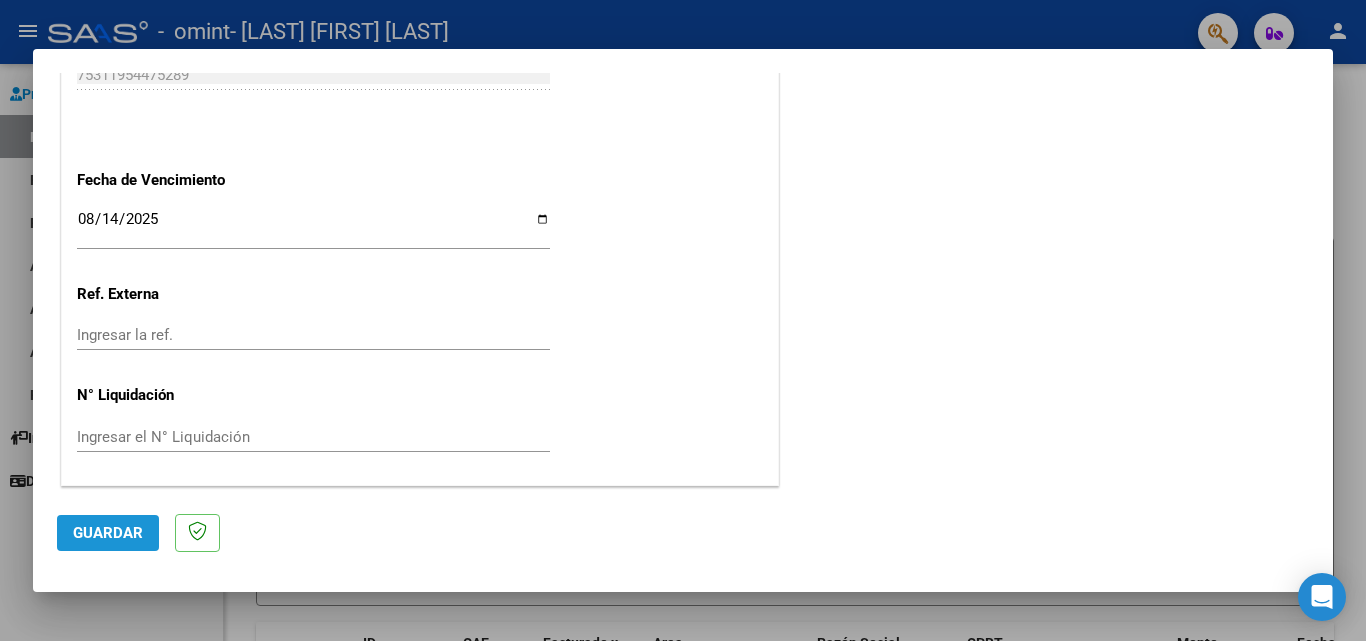 click on "Guardar" 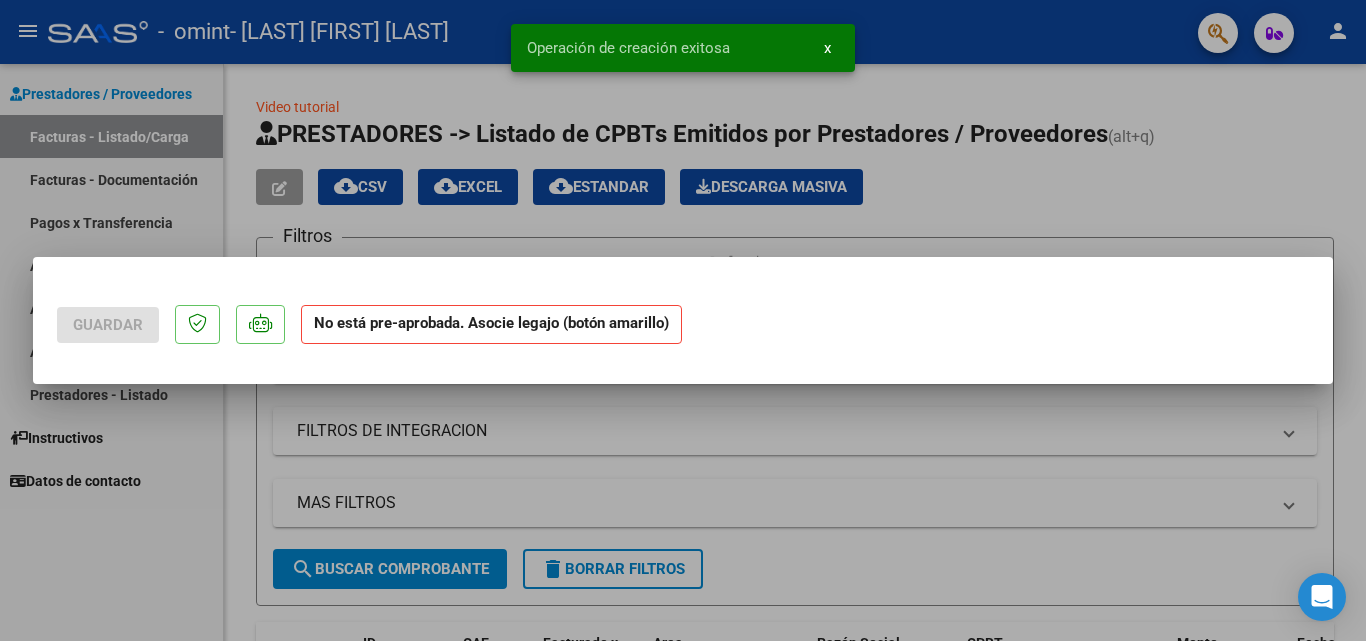 scroll, scrollTop: 0, scrollLeft: 0, axis: both 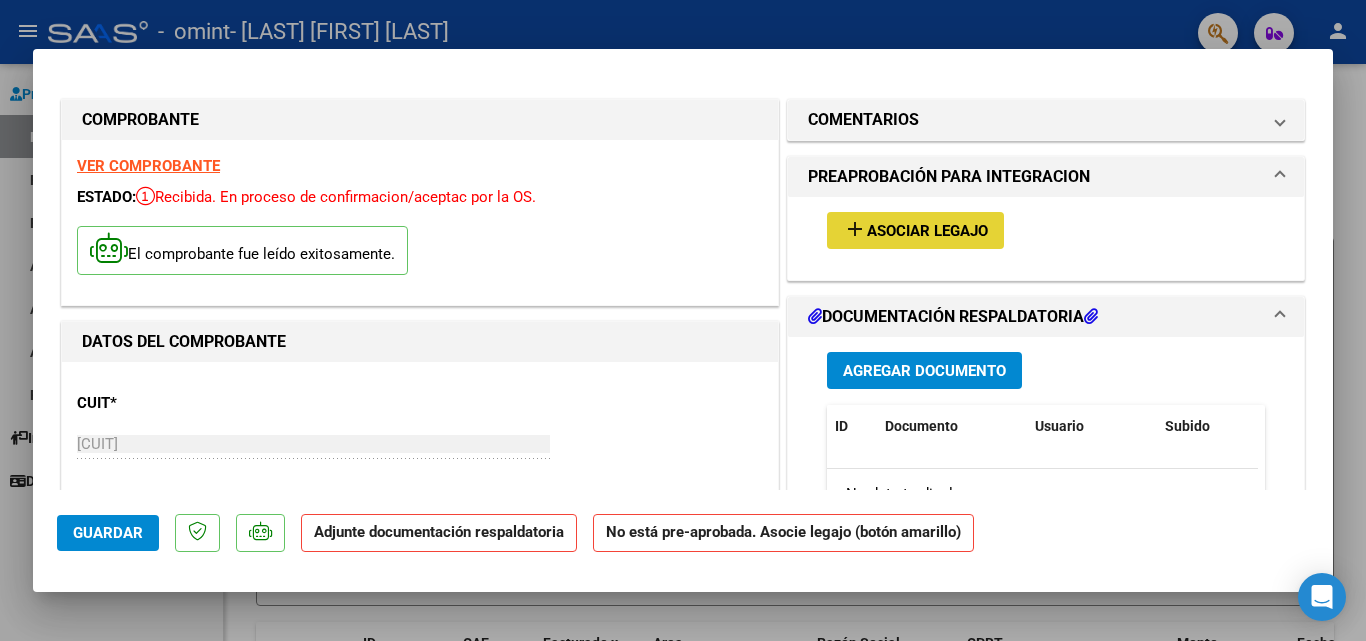 click on "Asociar Legajo" at bounding box center (927, 231) 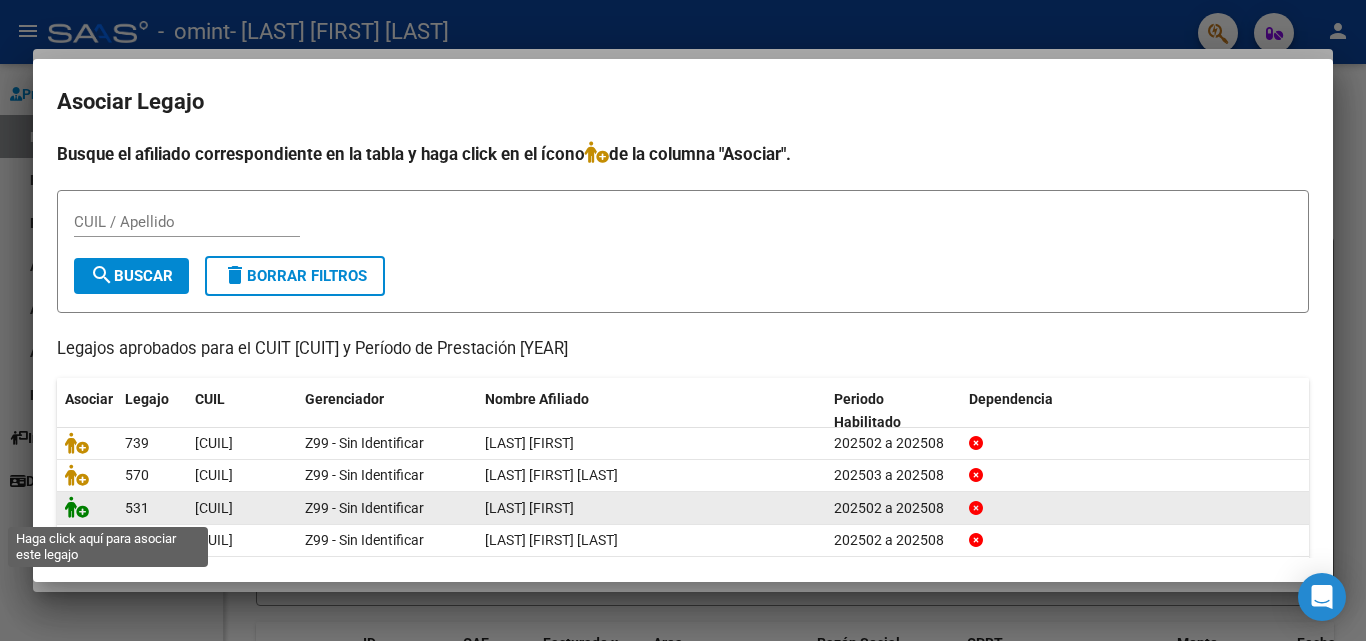 click 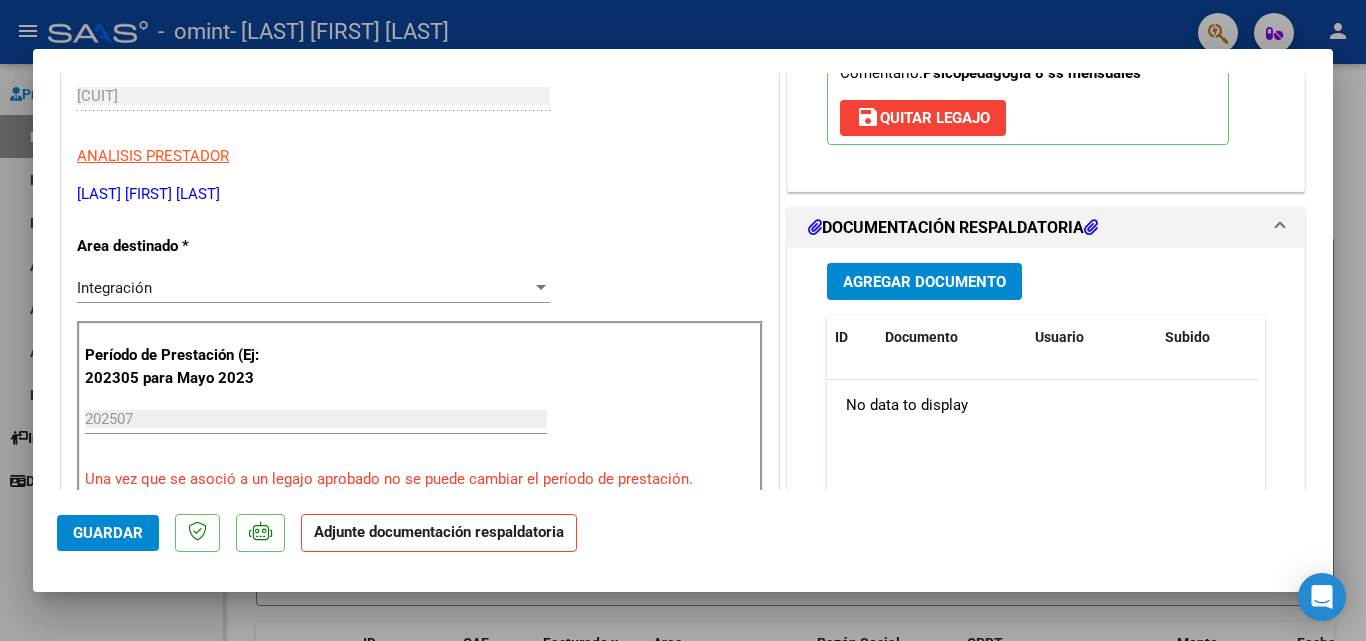 scroll, scrollTop: 404, scrollLeft: 0, axis: vertical 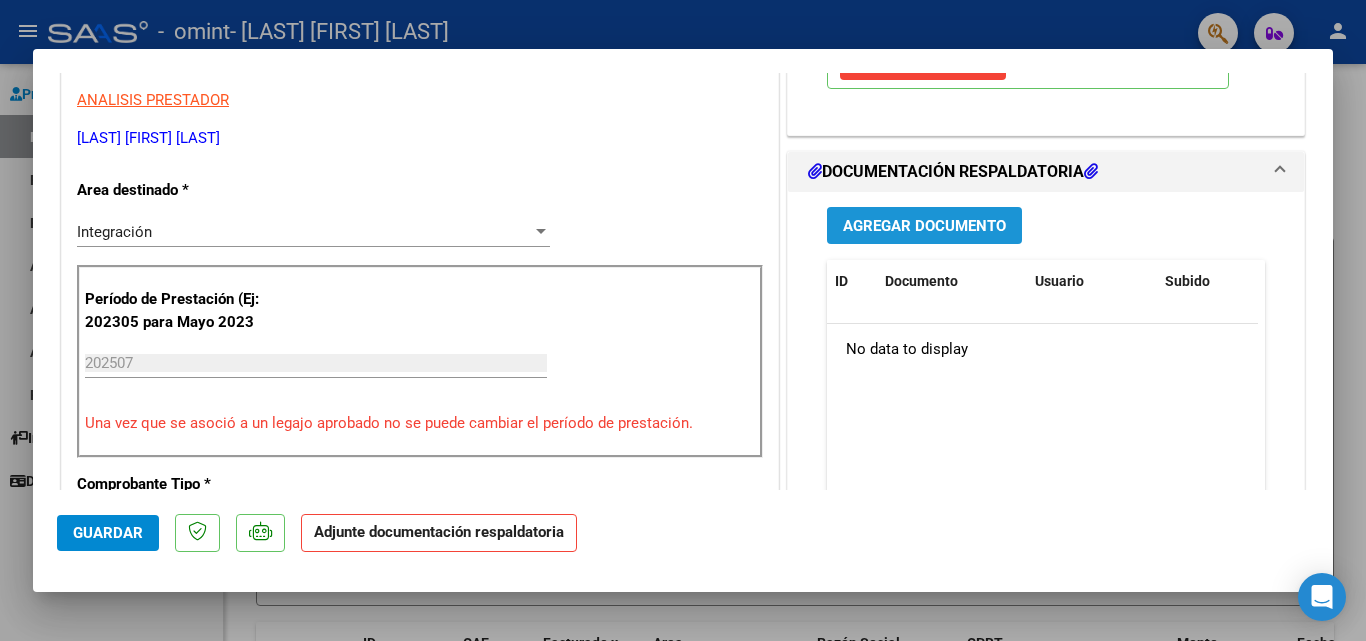 click on "Agregar Documento" at bounding box center (924, 226) 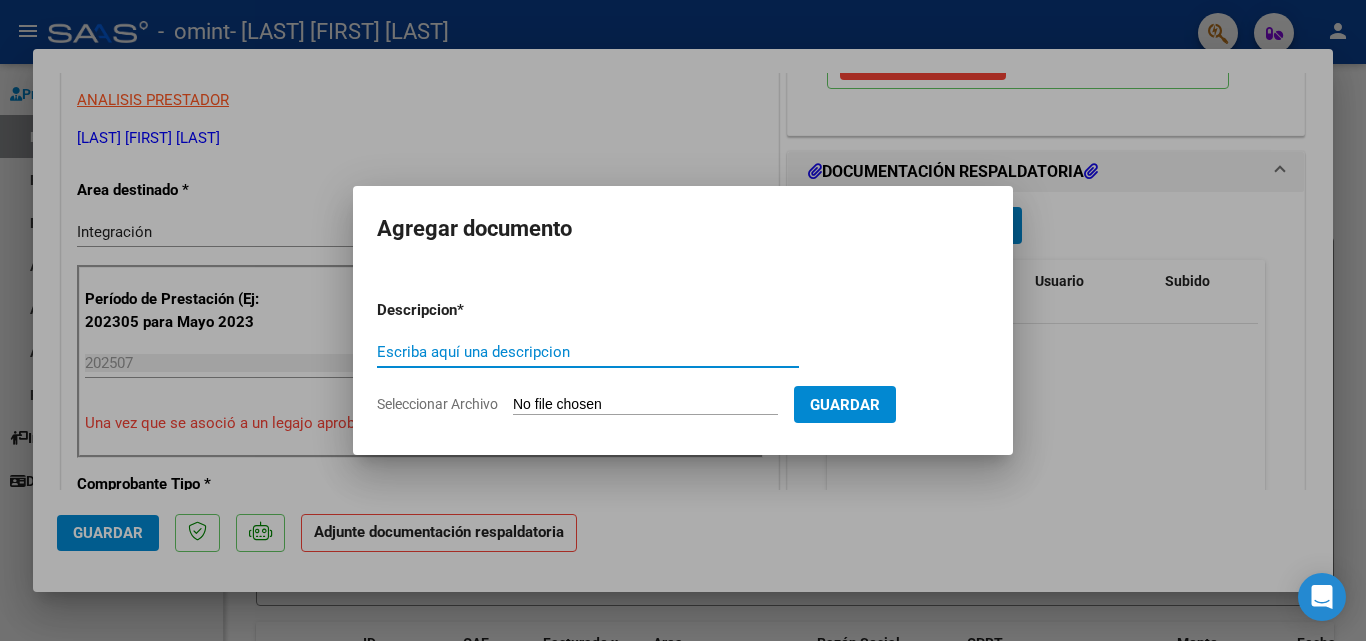 click on "Escriba aquí una descripcion" at bounding box center (588, 352) 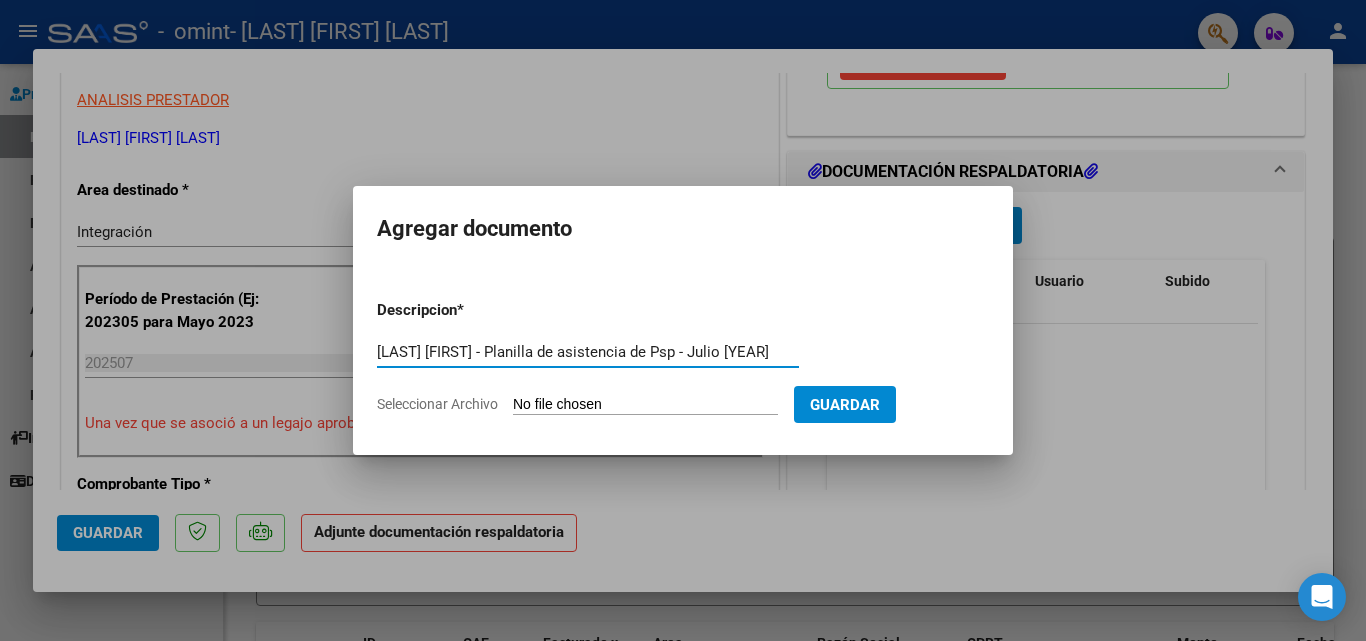 type on "Herrera Juan Cruz - Planilla de asistencia de Psp - Julio 2025" 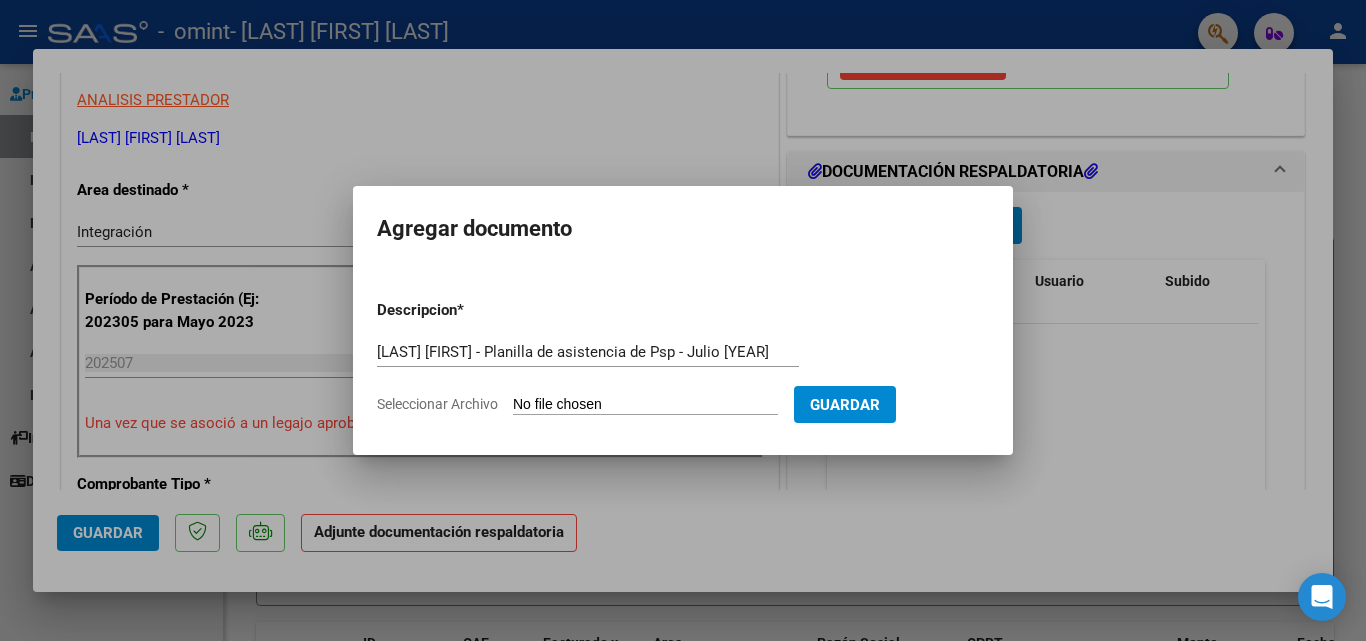click on "Seleccionar Archivo" at bounding box center [645, 405] 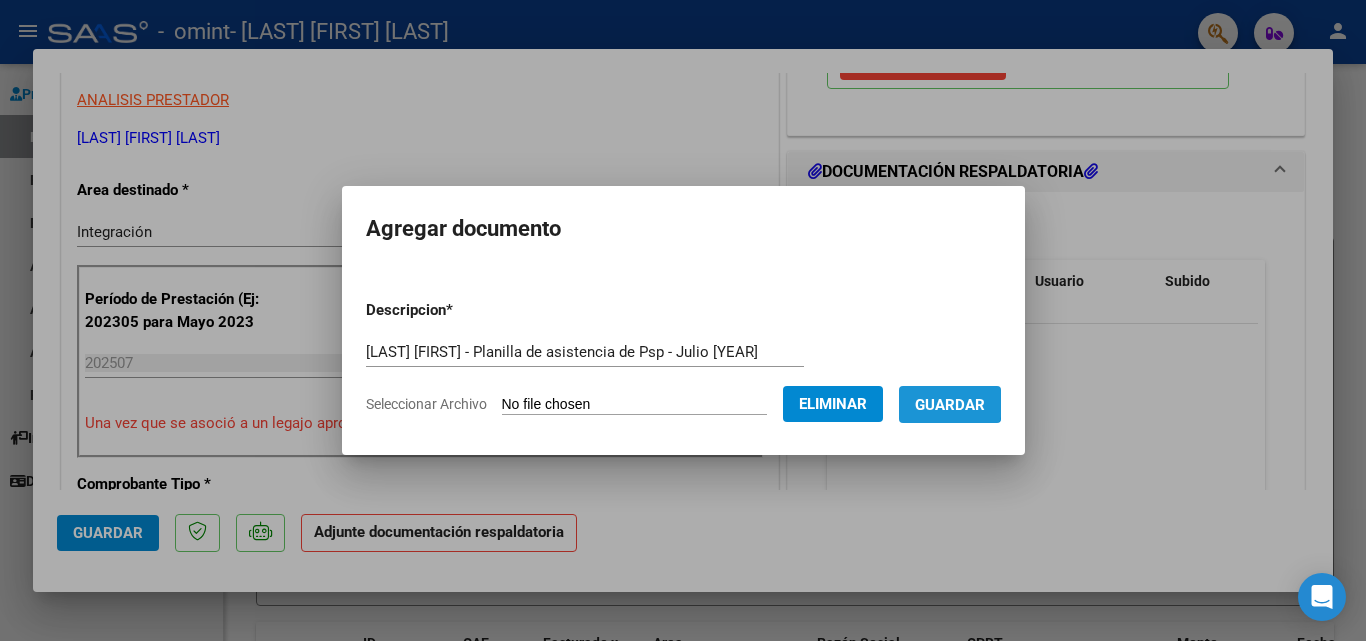 click on "Guardar" at bounding box center [950, 405] 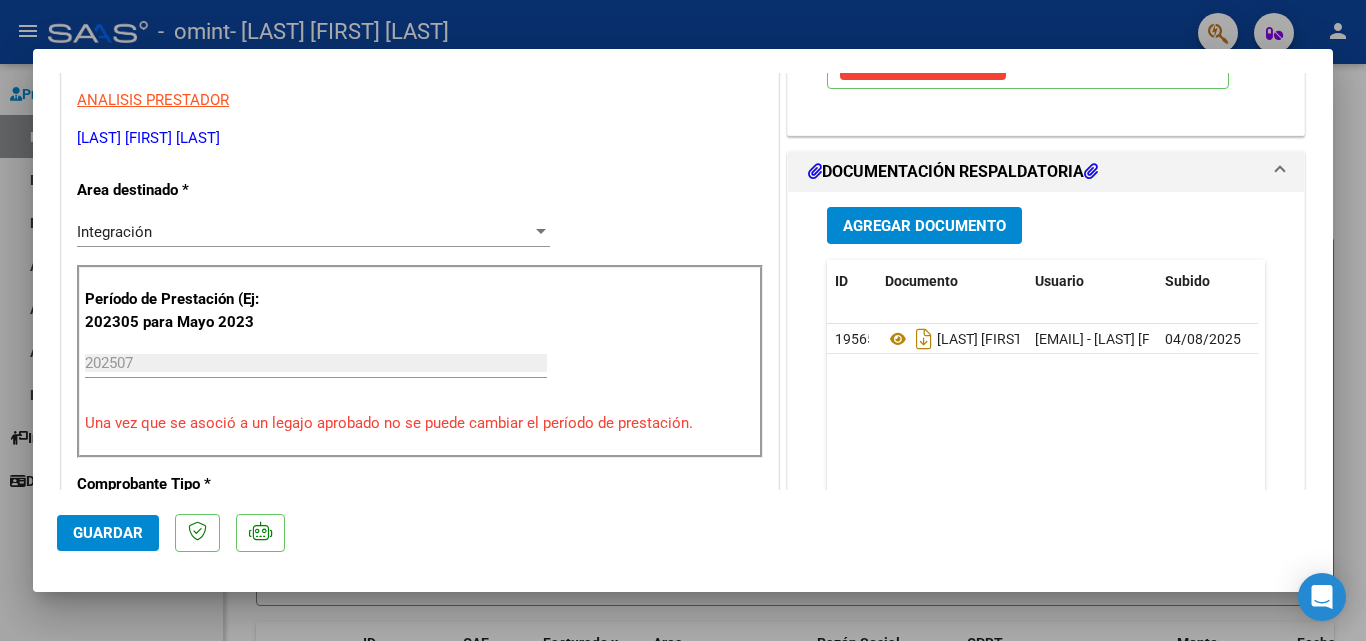 click on "19565  Herrera Juan Cruz - Planilla De Asistencia De Psp - Julio 2025   marcelaburbi@hotmail.com -   Cabrera Marcela Patricia   04/08/2025" 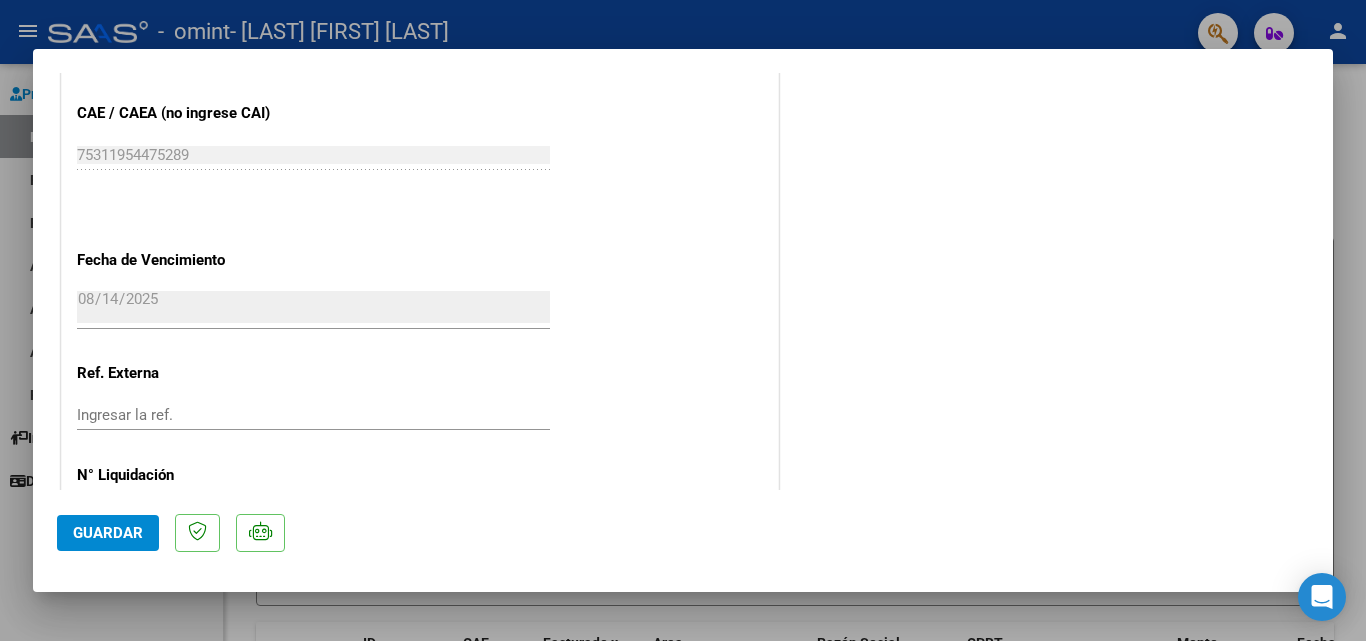 scroll, scrollTop: 687, scrollLeft: 0, axis: vertical 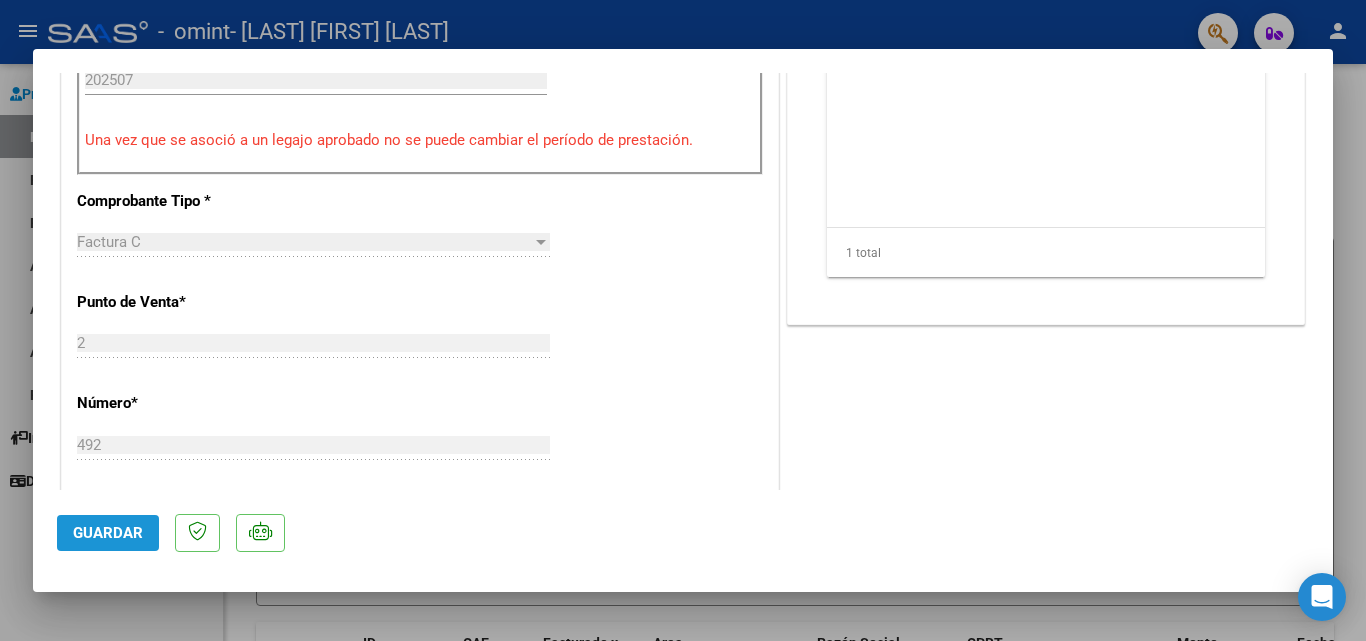 click on "Guardar" 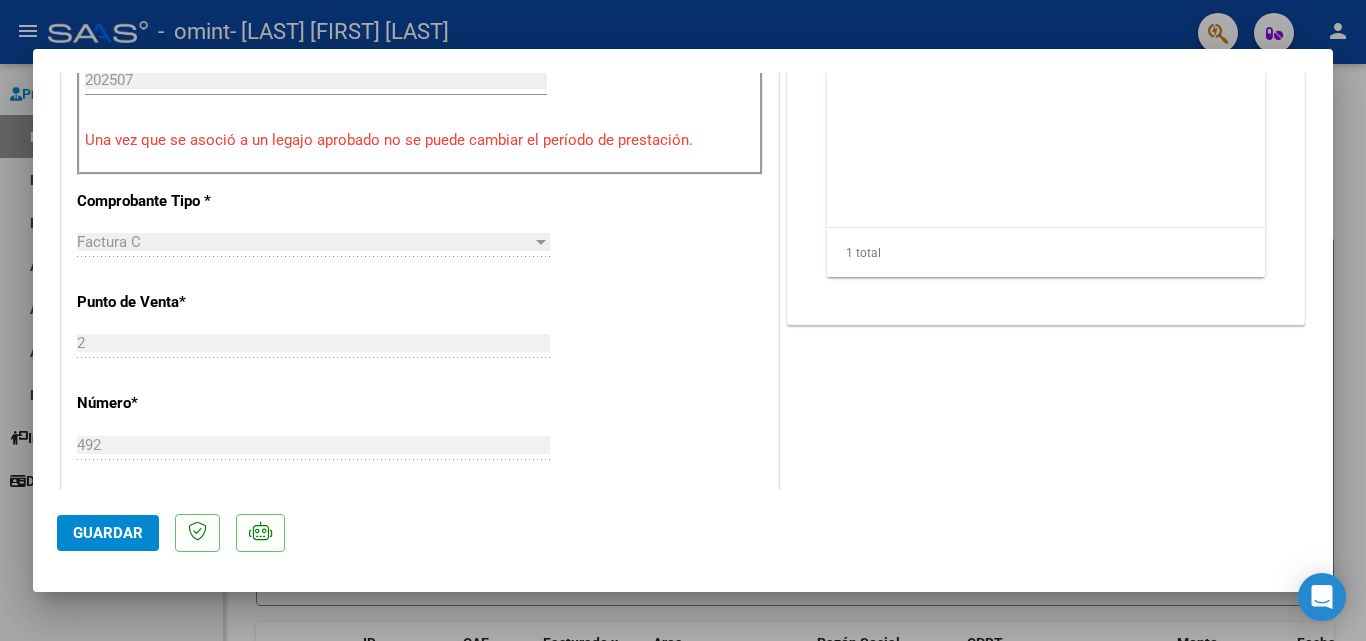click on "CUIT  *   27-23851801-1 Ingresar CUIT  ANALISIS PRESTADOR  CABRERA MARCELA PATRICIA  ARCA Padrón  Area destinado * Integración Seleccionar Area Período de Prestación (Ej: 202305 para Mayo 2023    202507 Ingrese el Período de Prestación como indica el ejemplo   Una vez que se asoció a un legajo aprobado no se puede cambiar el período de prestación.   Comprobante Tipo * Factura C Seleccionar Tipo Punto de Venta  *   2 Ingresar el Nro.  Número  *   492 Ingresar el Nro.  Monto  *   $ 98.964,88 Ingresar el monto  Fecha del Cpbt.  *   2025-08-04 Ingresar la fecha  CAE / CAEA (no ingrese CAI)    75311954475289 Ingresar el CAE o CAEA (no ingrese CAI)  Fecha de Vencimiento    2025-08-14 Ingresar la fecha  Ref. Externa    Ingresar la ref.  N° Liquidación    Ingresar el N° Liquidación" at bounding box center (420, 423) 